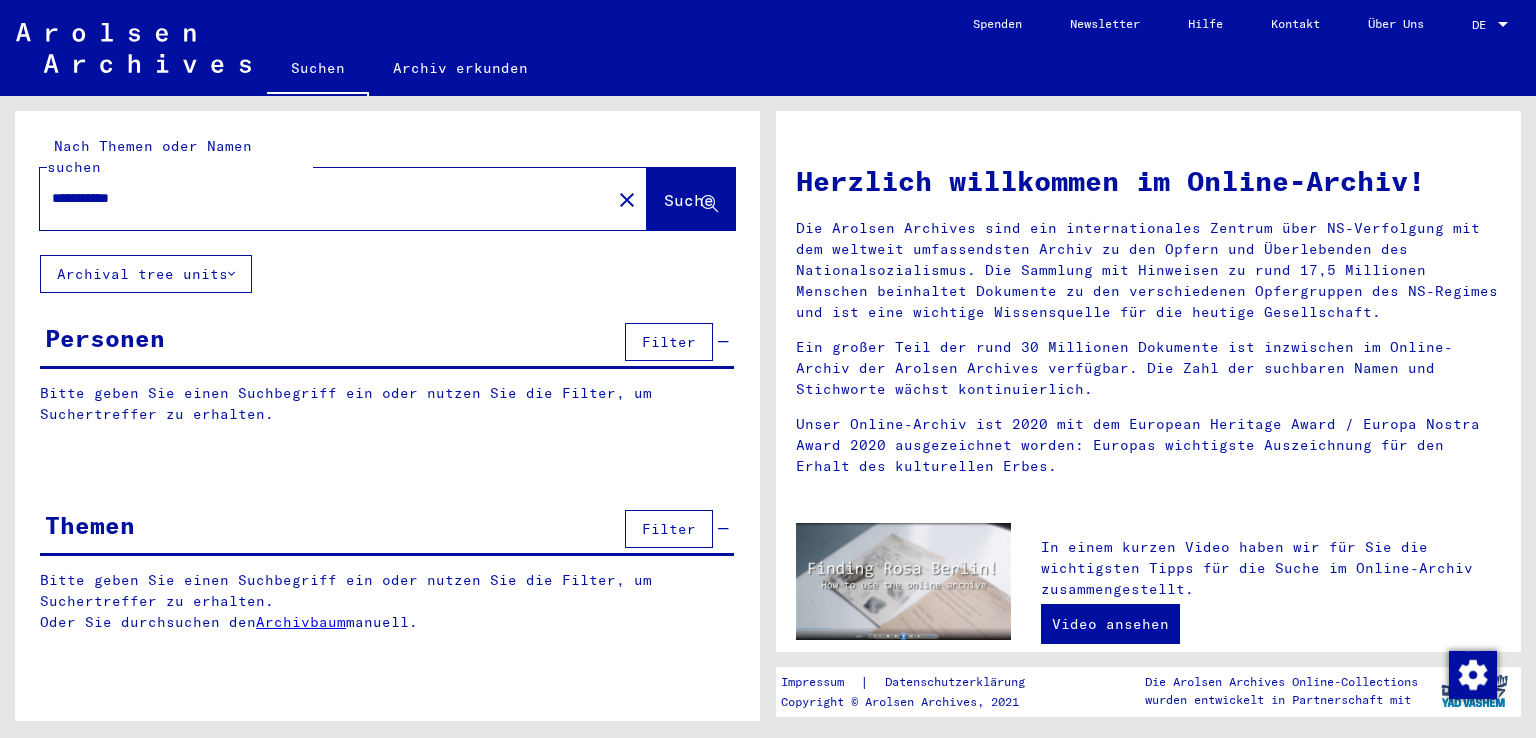 scroll, scrollTop: 0, scrollLeft: 0, axis: both 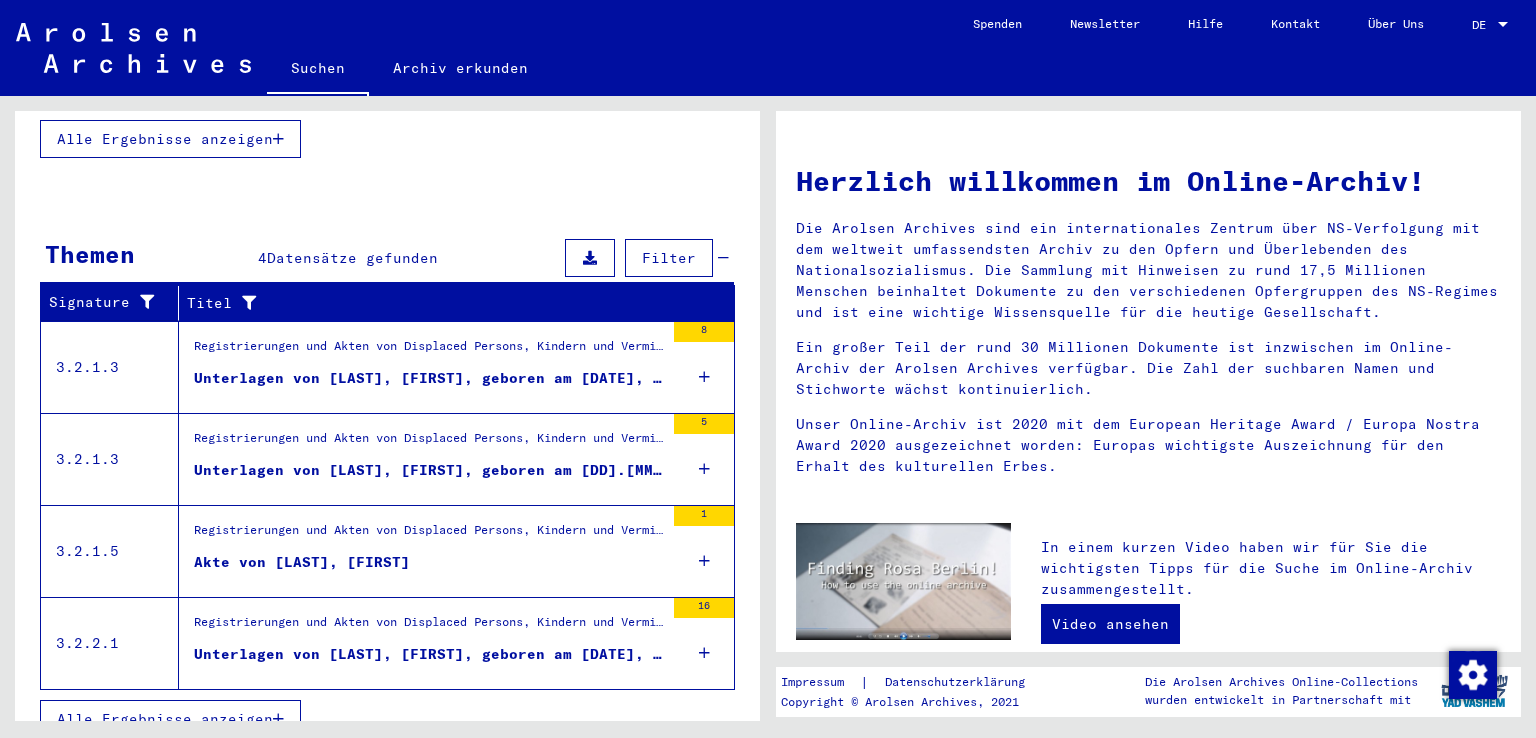 click on "Registrierungen und Akten von Displaced Persons, Kindern und Vermissten > Unterstützungsprogramme unterschiedlicher Organisationen > “Intergovernmental Committee for European Migration” > ICEM-Akten > Schriftwechsel und Auswanderungsakten > Akten mit Namen ab BARISIC" at bounding box center (429, 351) 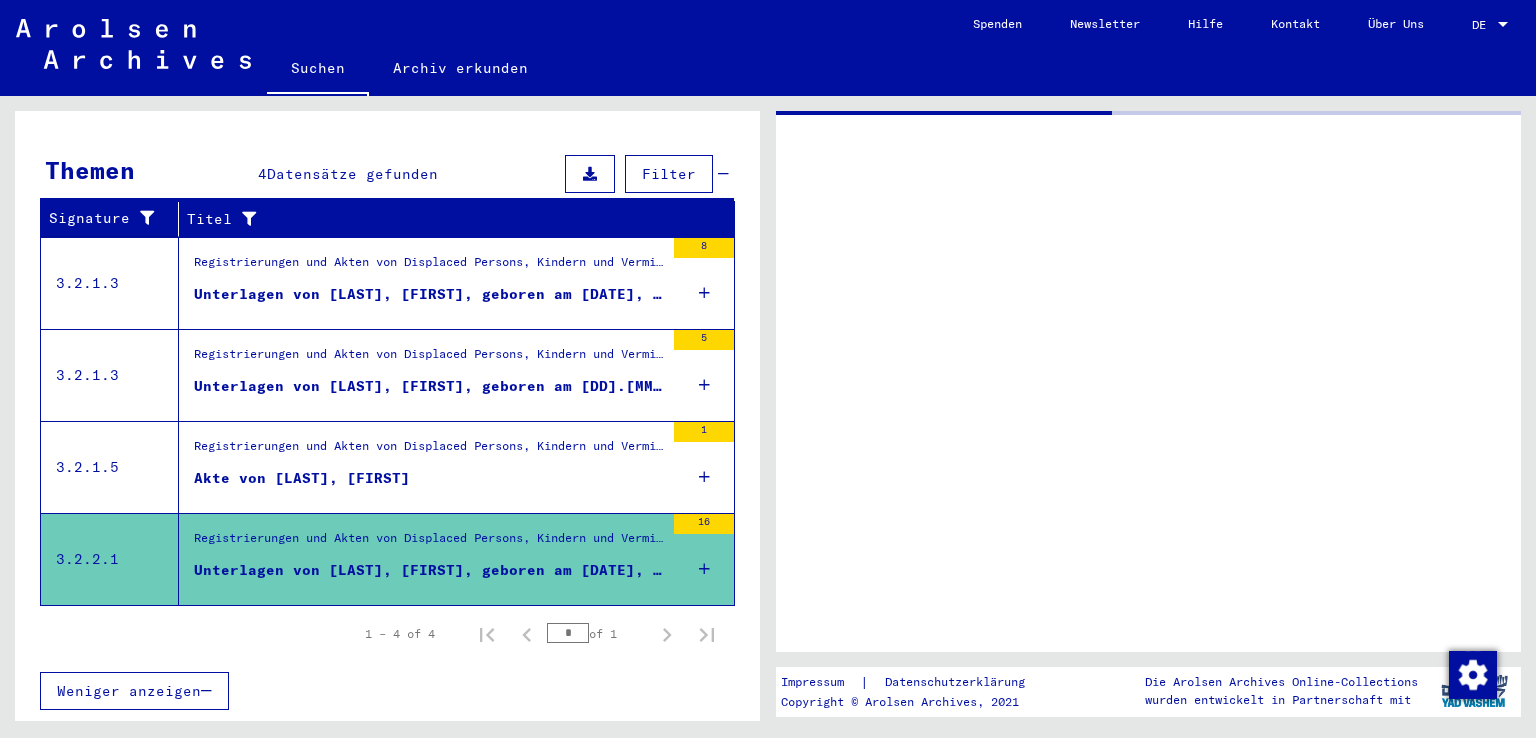 scroll, scrollTop: 260, scrollLeft: 0, axis: vertical 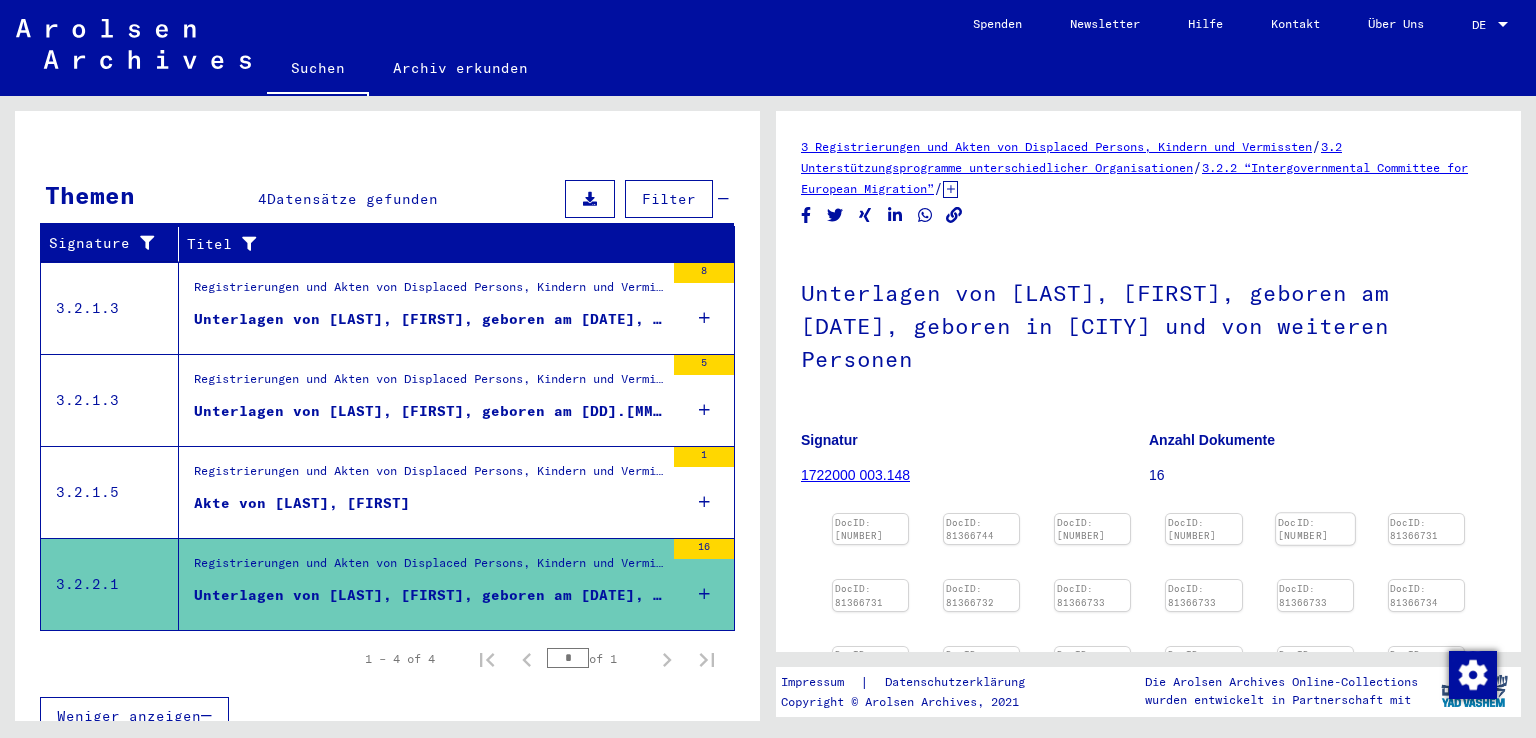 click at bounding box center [870, 514] 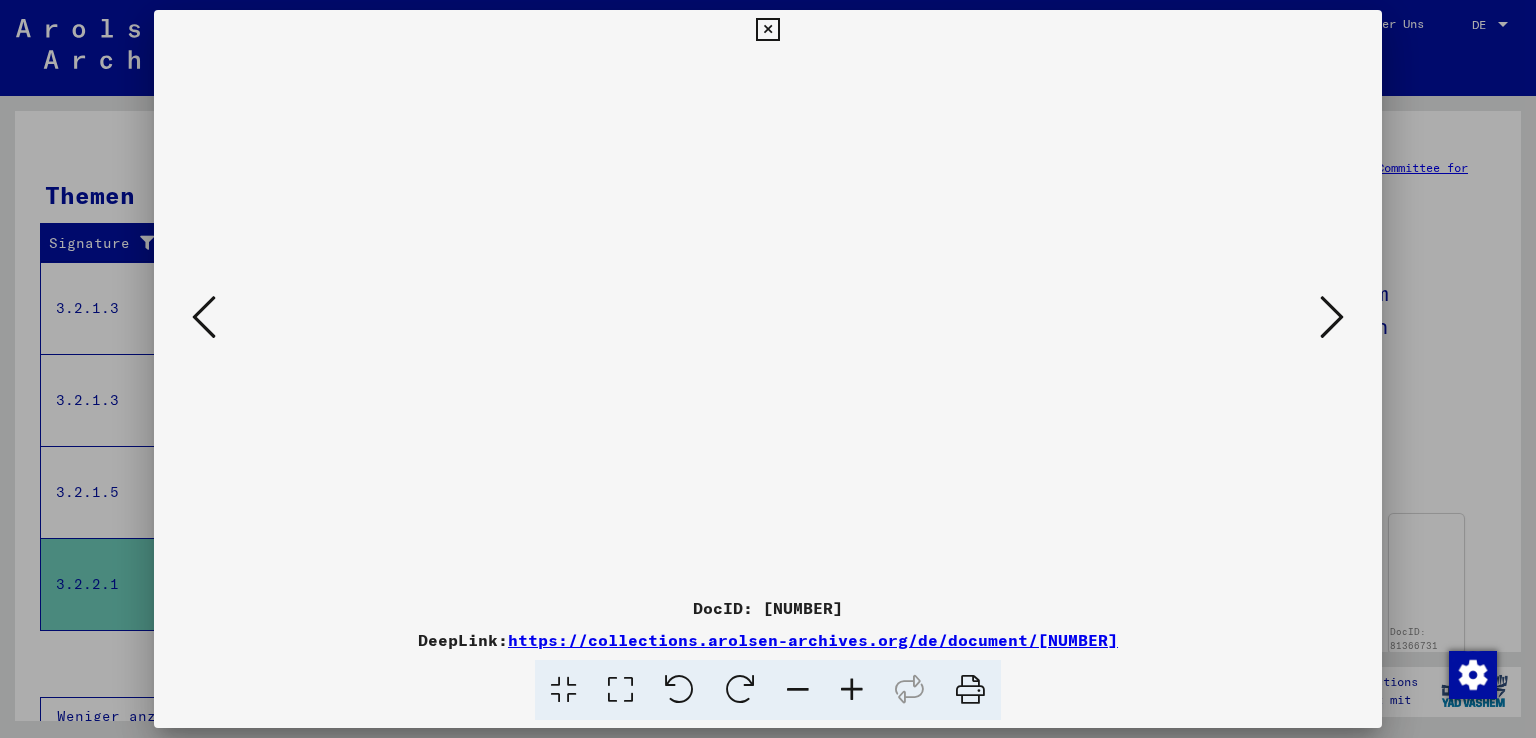 click at bounding box center (852, 690) 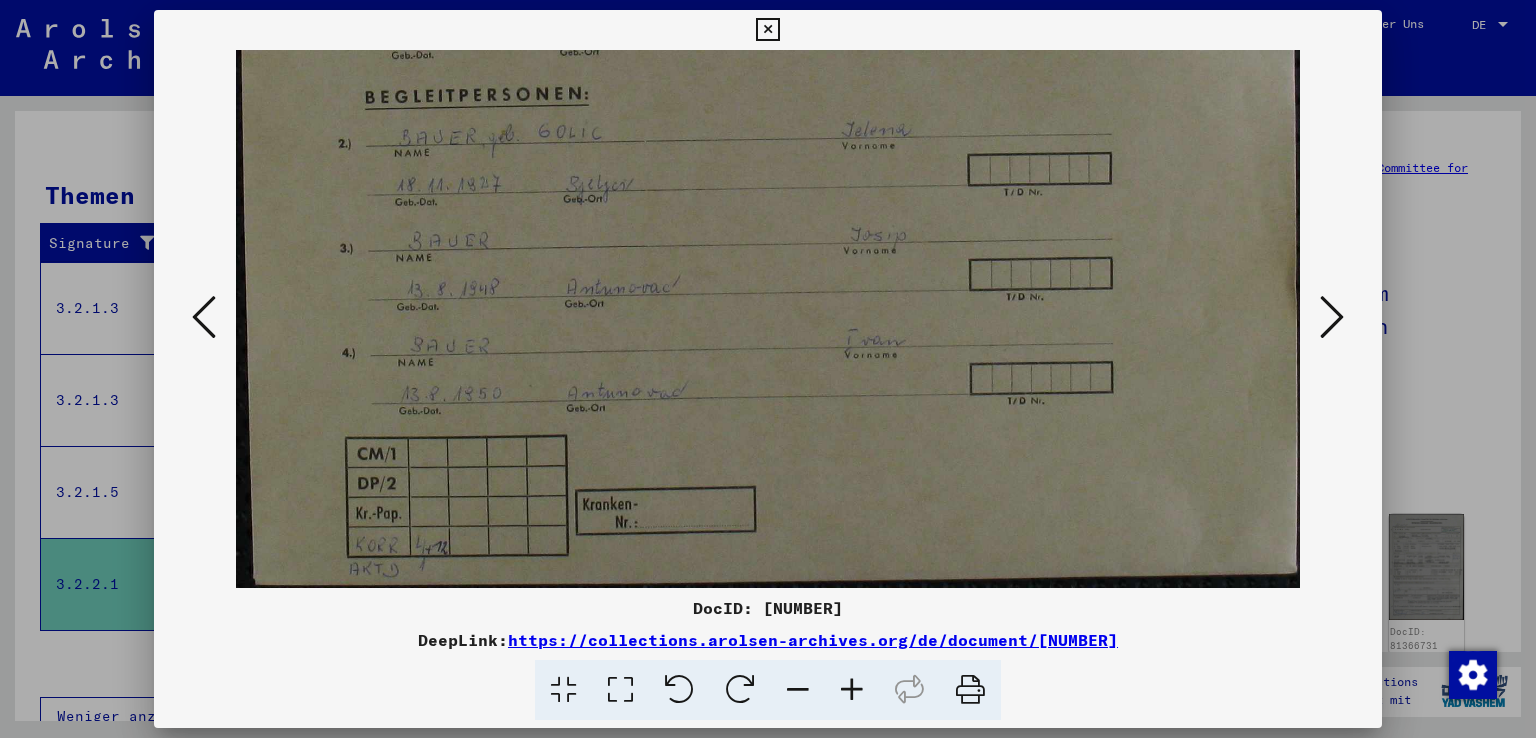 click at bounding box center [1332, 318] 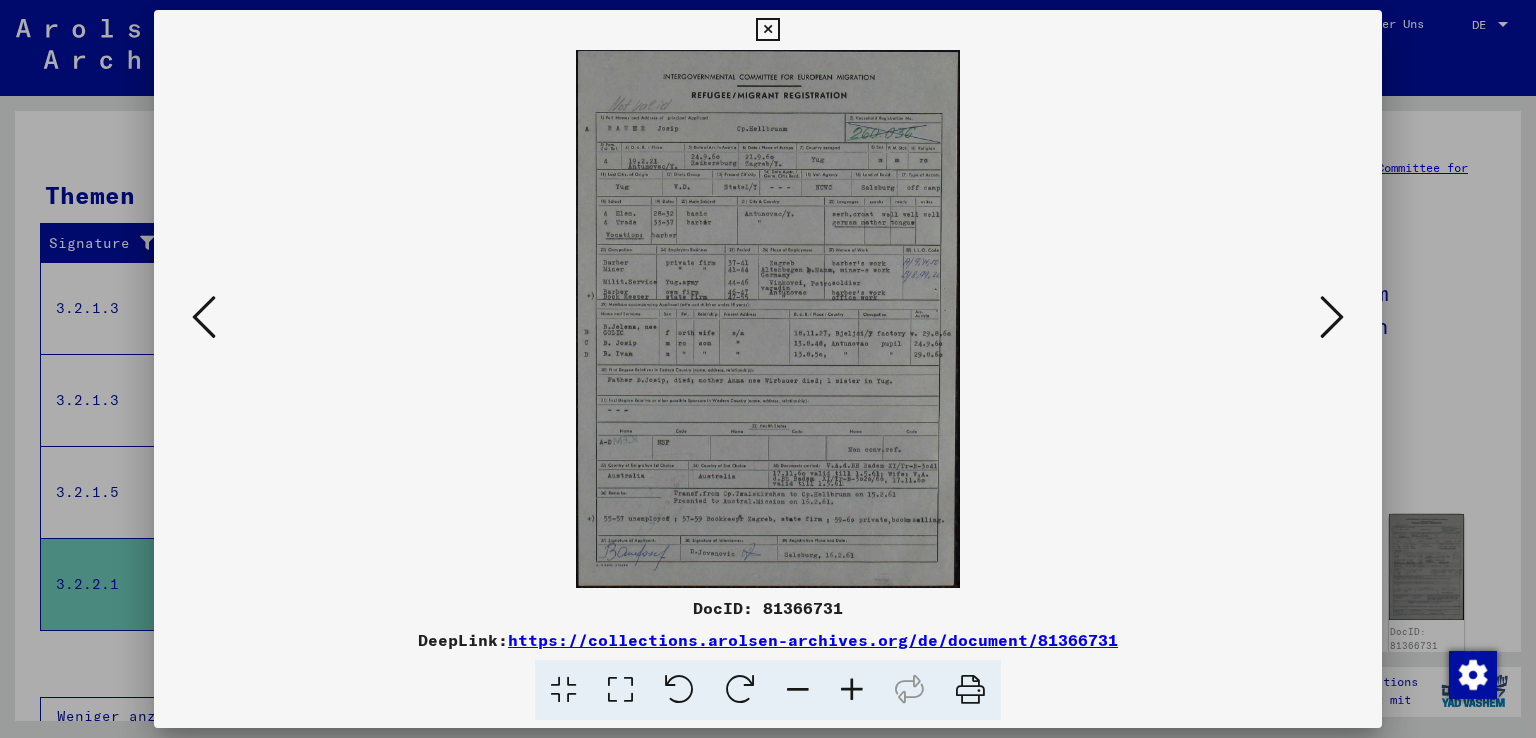 scroll, scrollTop: 0, scrollLeft: 0, axis: both 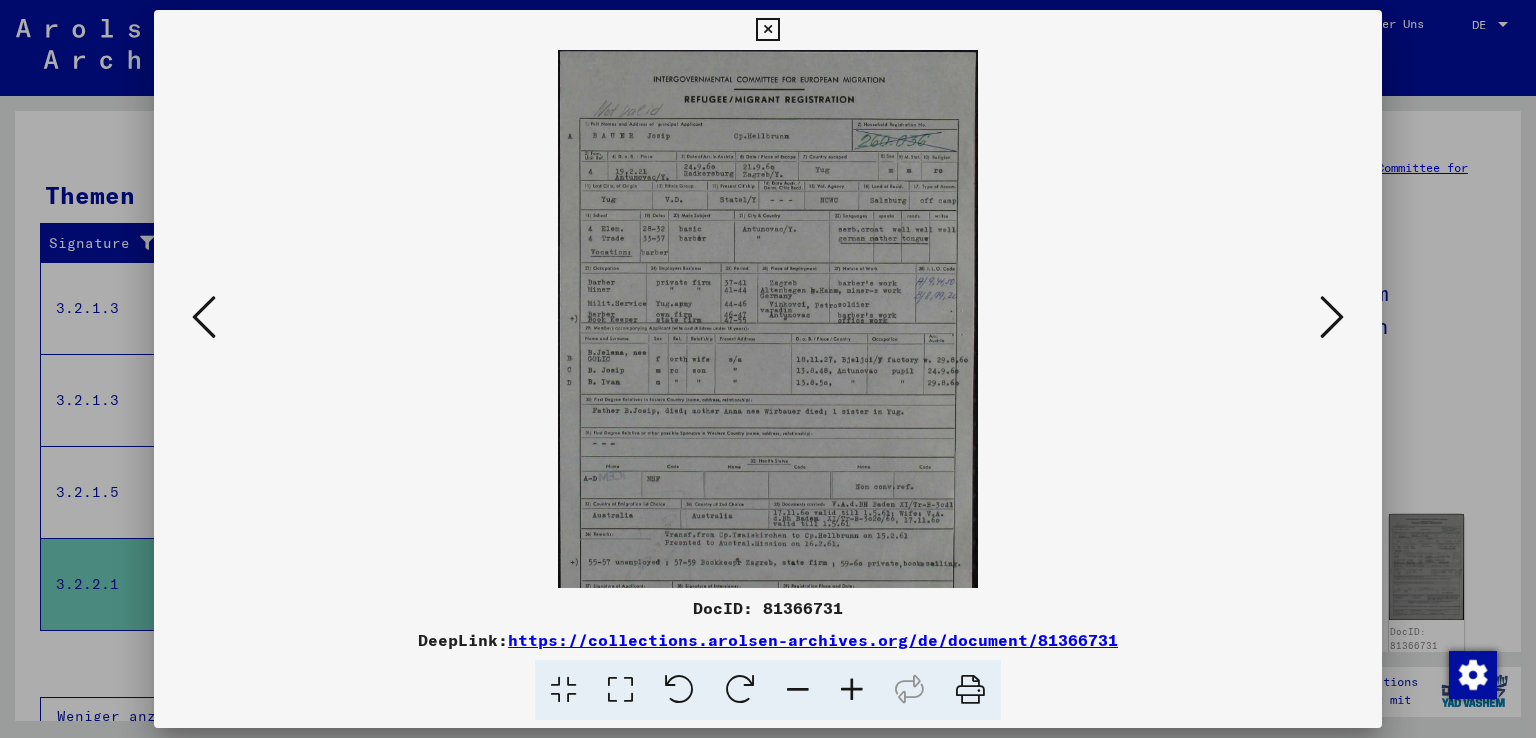 click at bounding box center [852, 690] 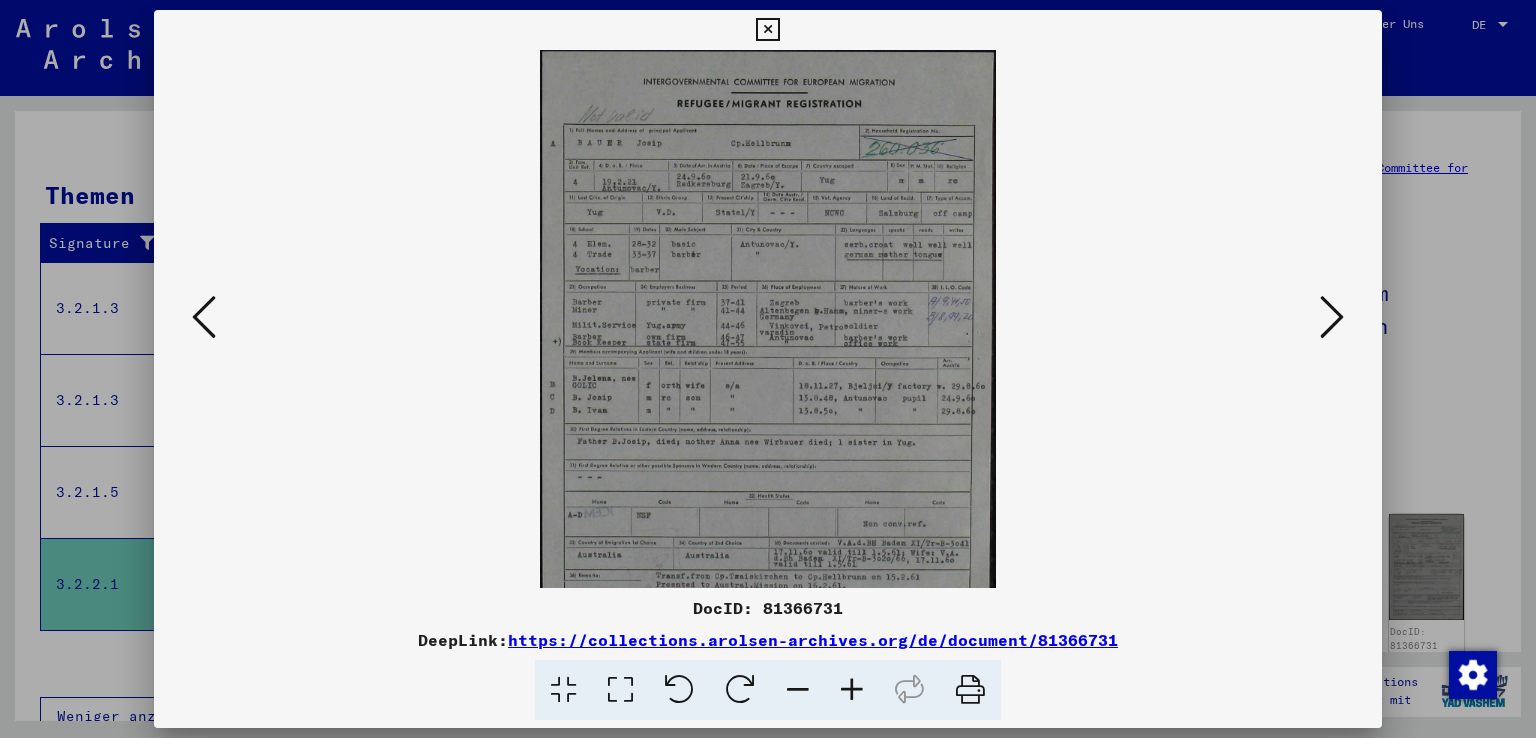 click at bounding box center [852, 690] 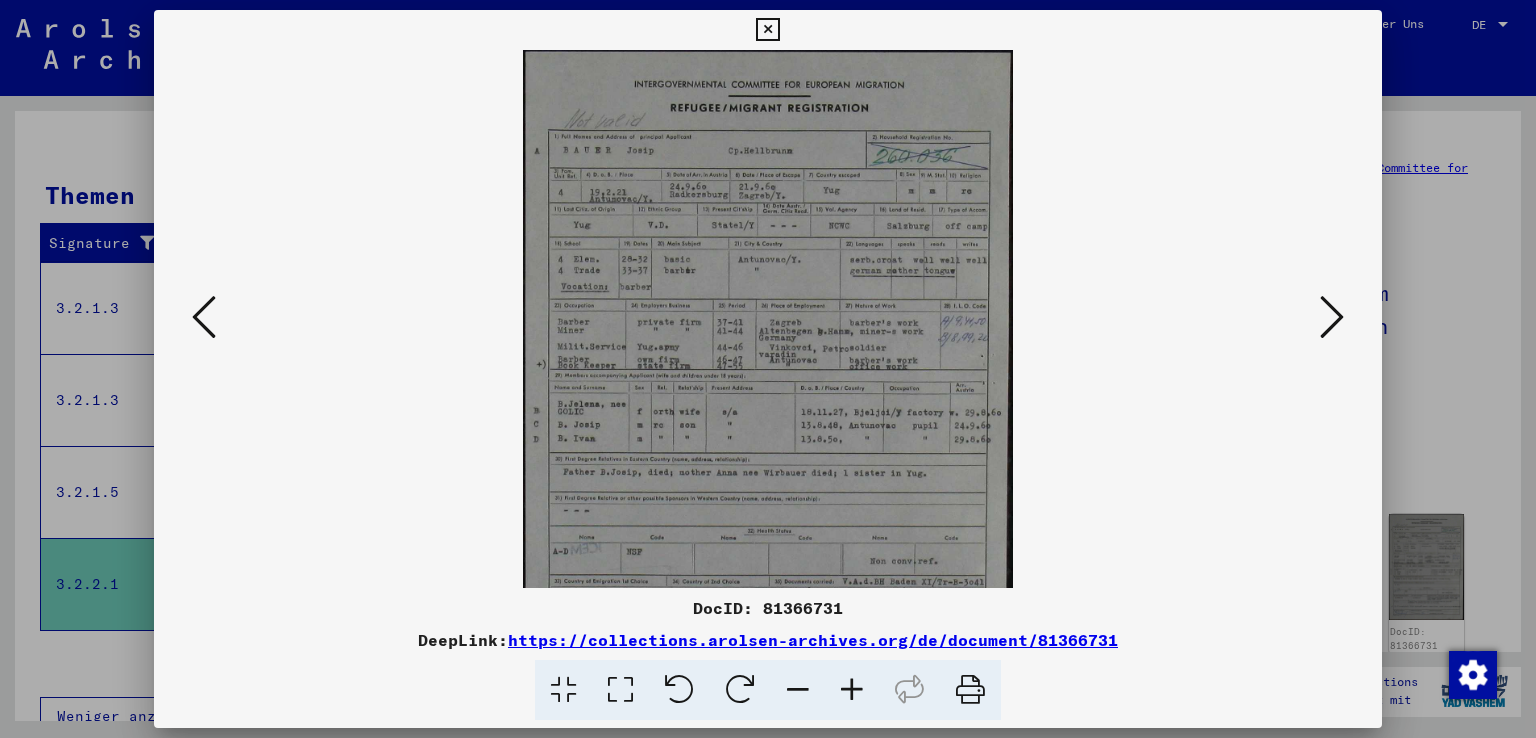 click at bounding box center [852, 690] 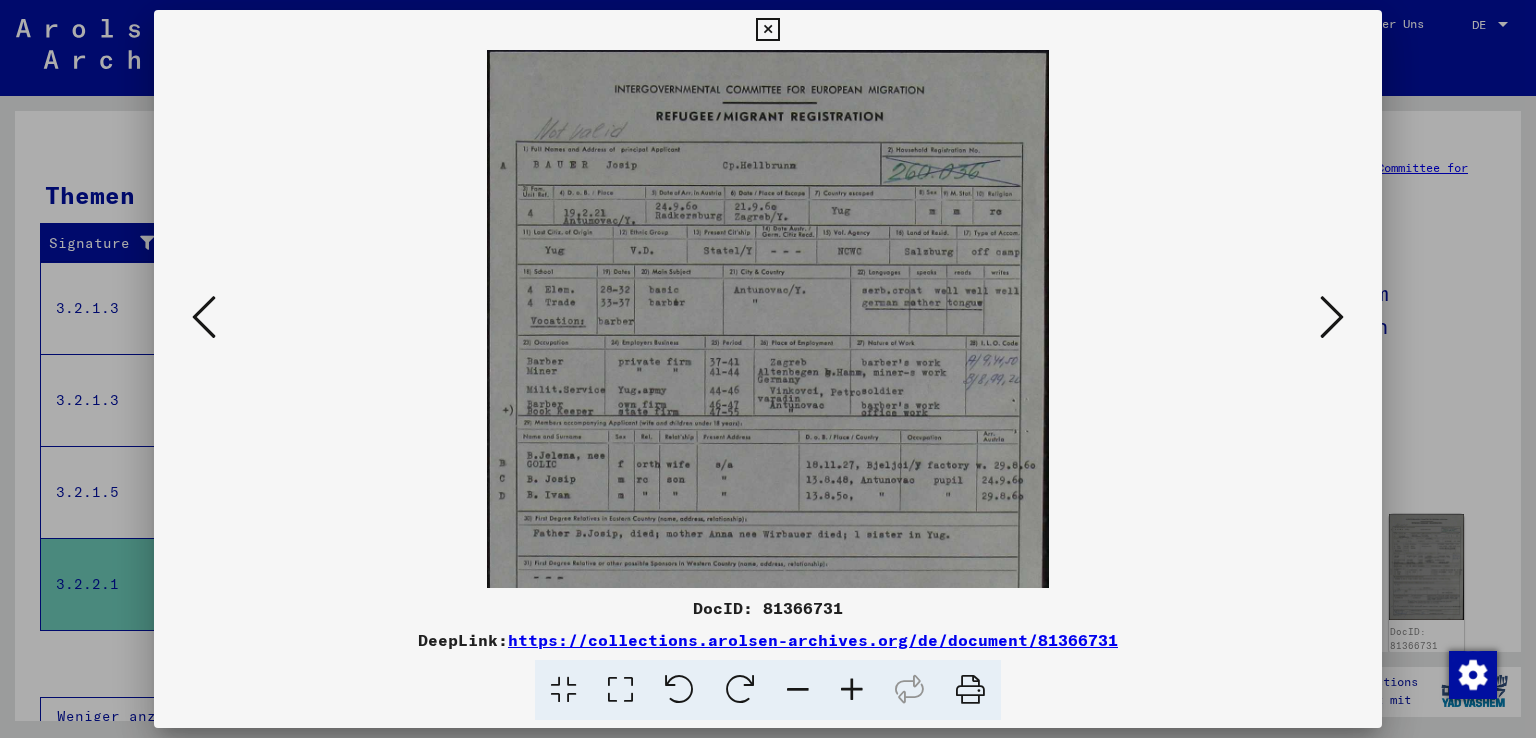 click at bounding box center [852, 690] 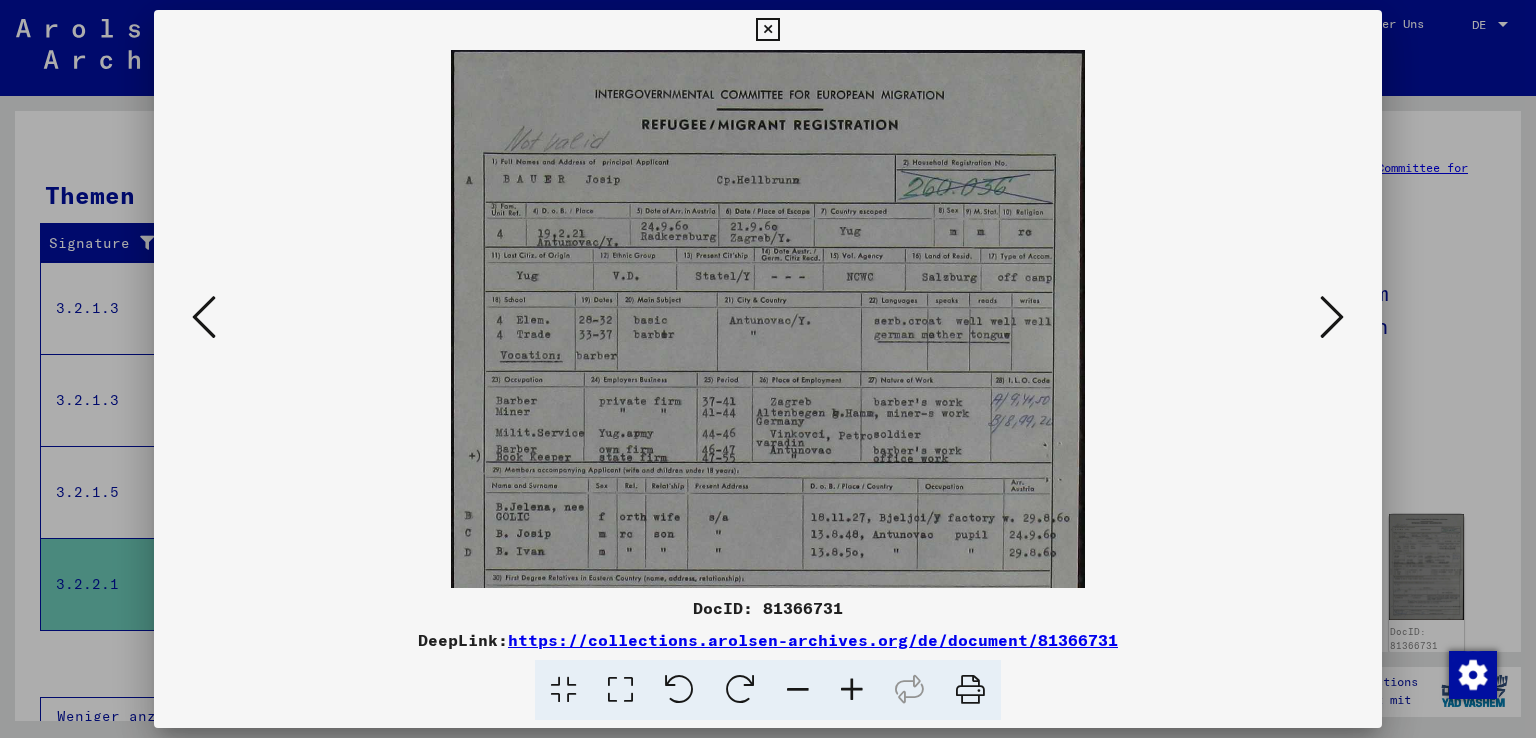 click at bounding box center [852, 690] 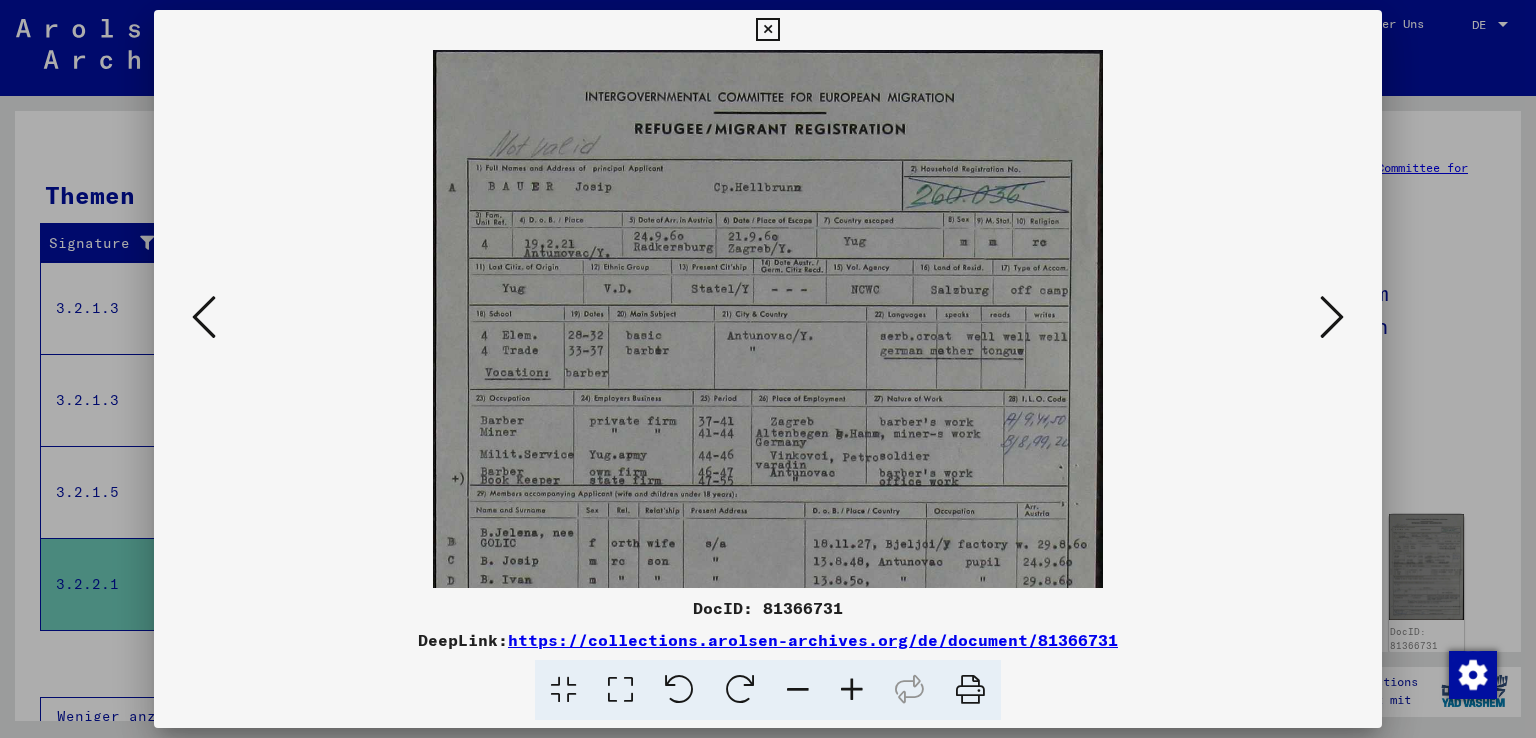 click at bounding box center [852, 690] 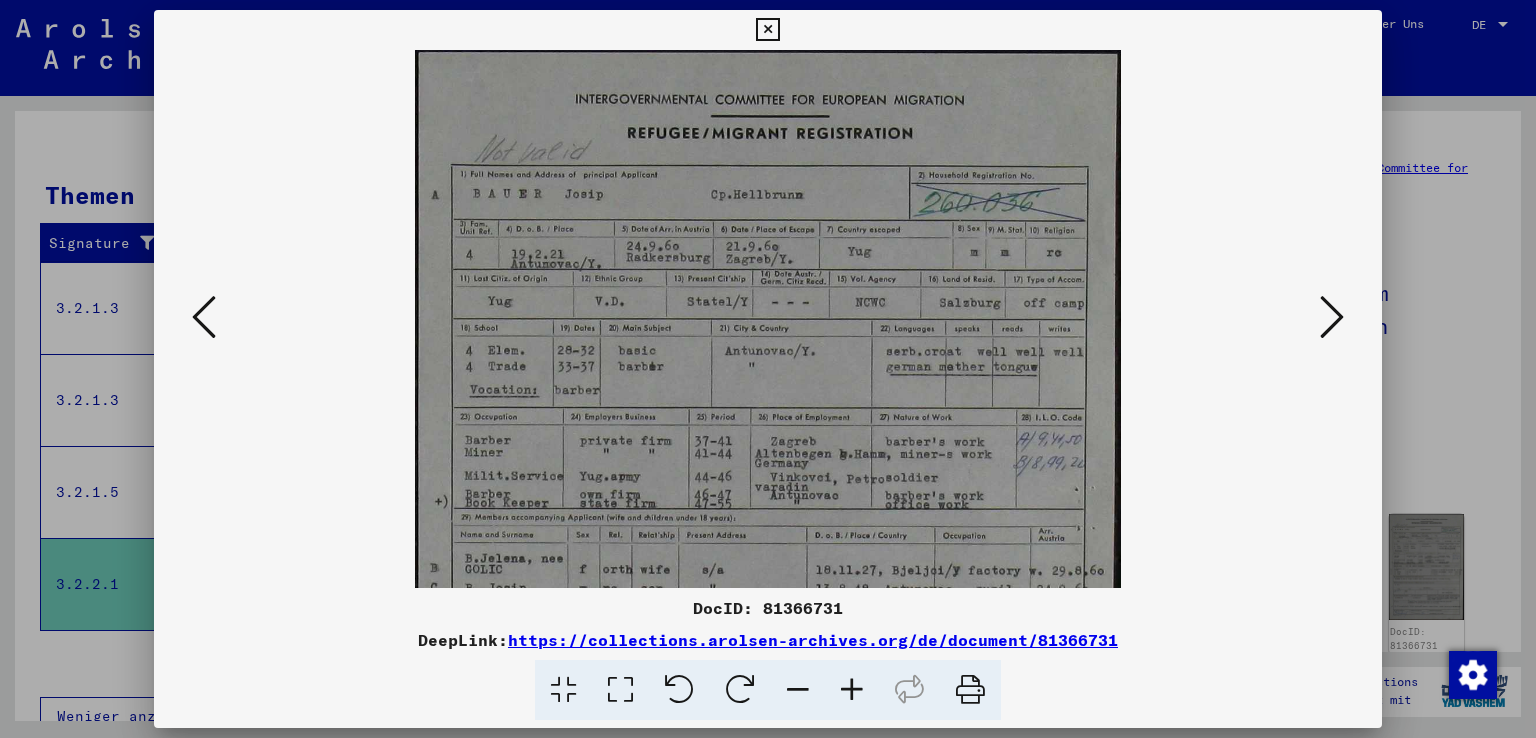 click at bounding box center [852, 690] 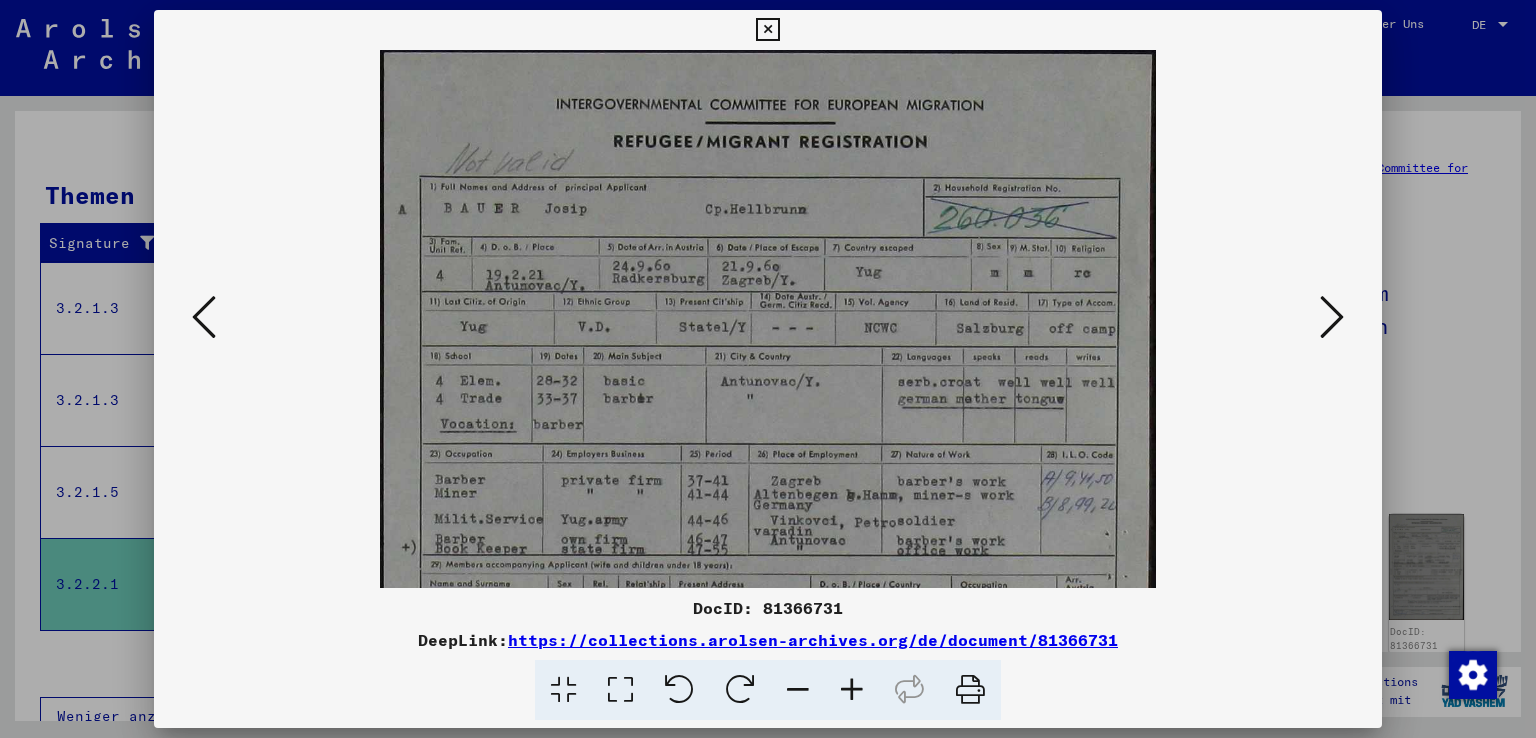 click at bounding box center (852, 690) 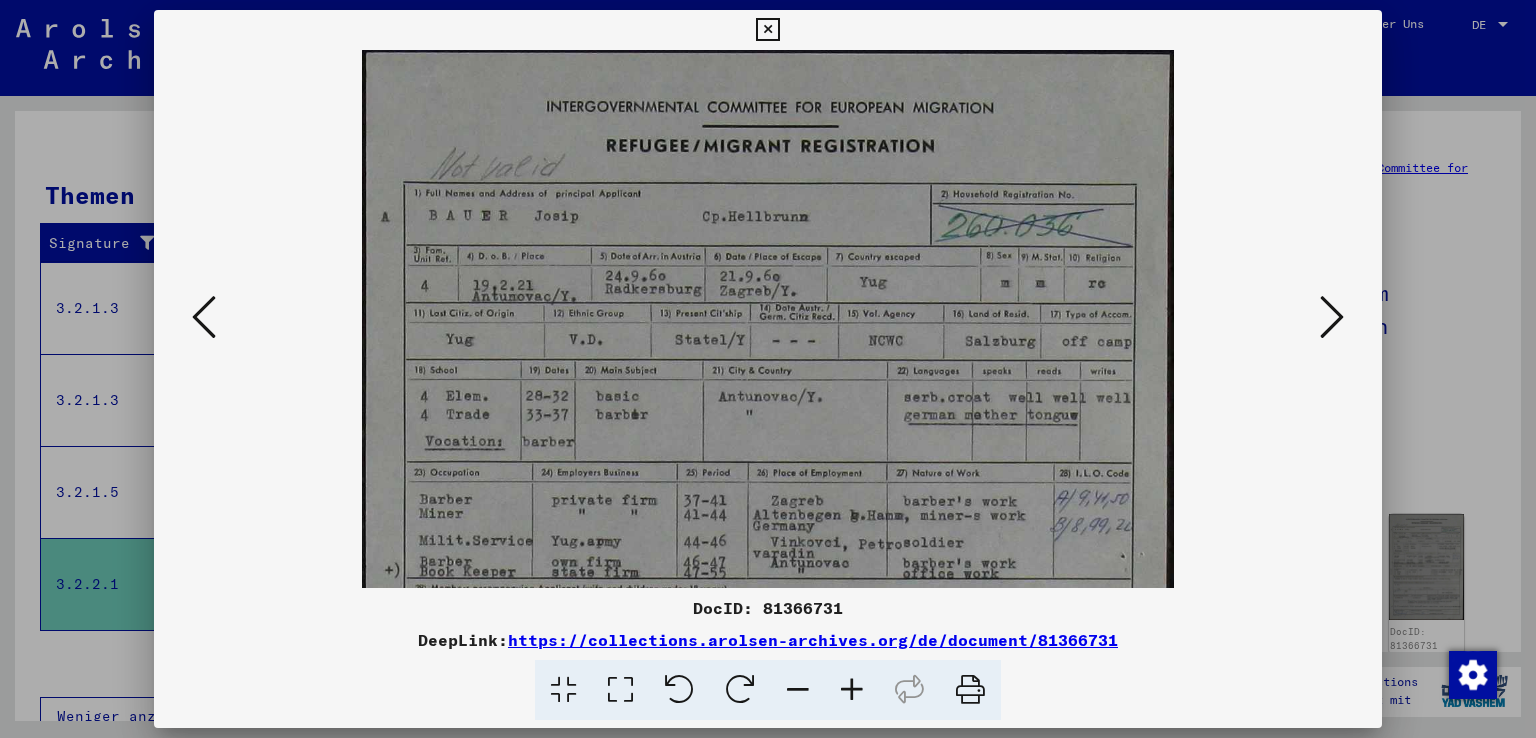 click at bounding box center (852, 690) 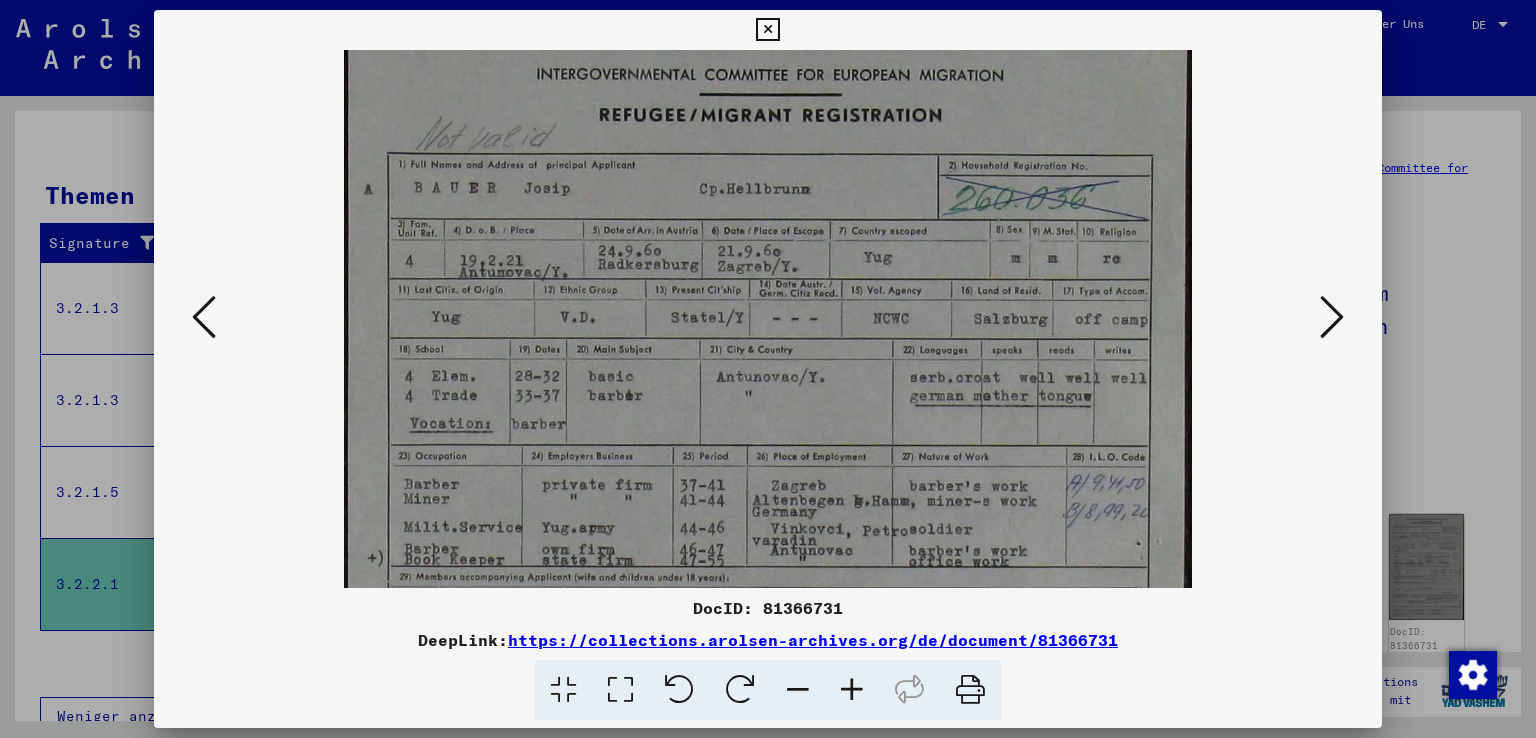 scroll, scrollTop: 36, scrollLeft: 0, axis: vertical 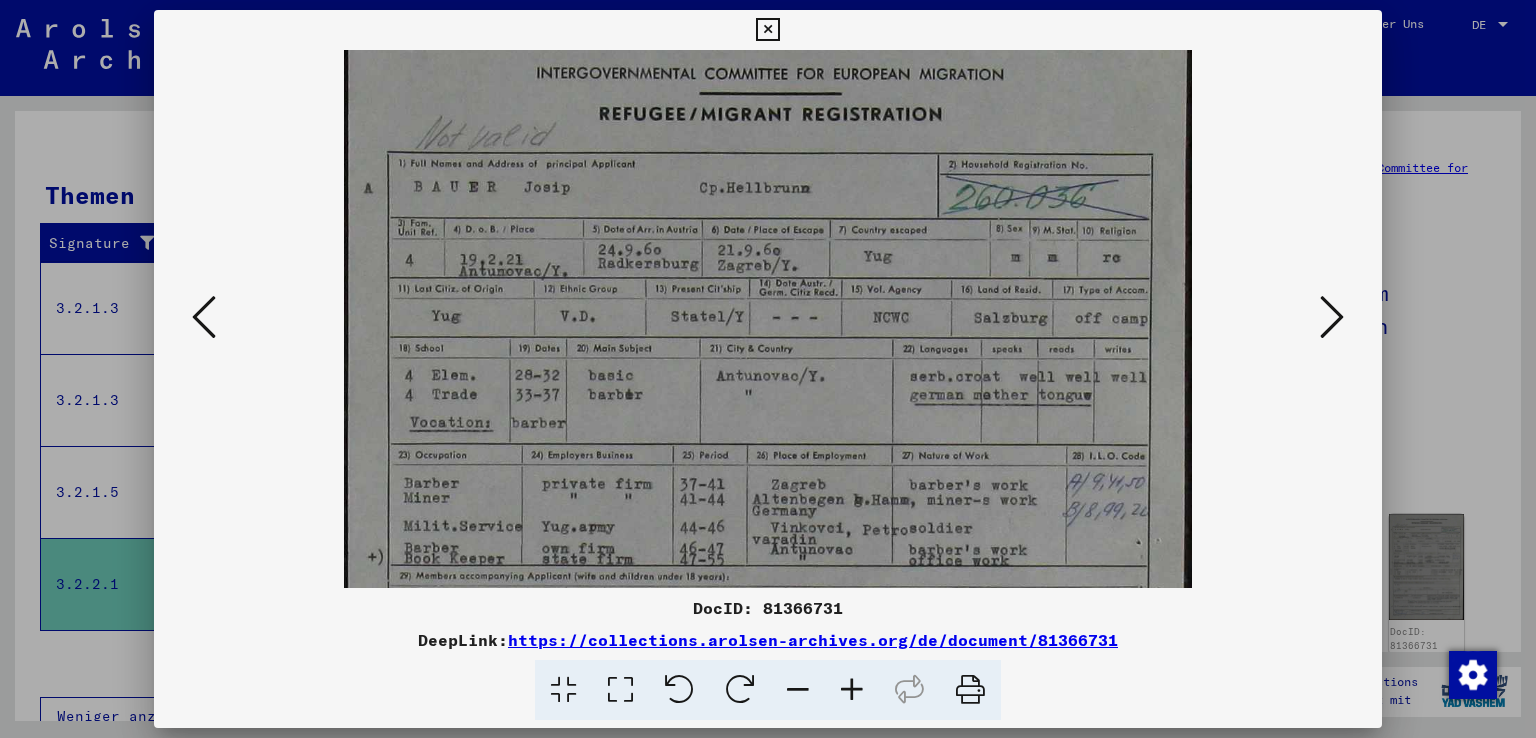 drag, startPoint x: 814, startPoint y: 447, endPoint x: 804, endPoint y: 411, distance: 37.363083 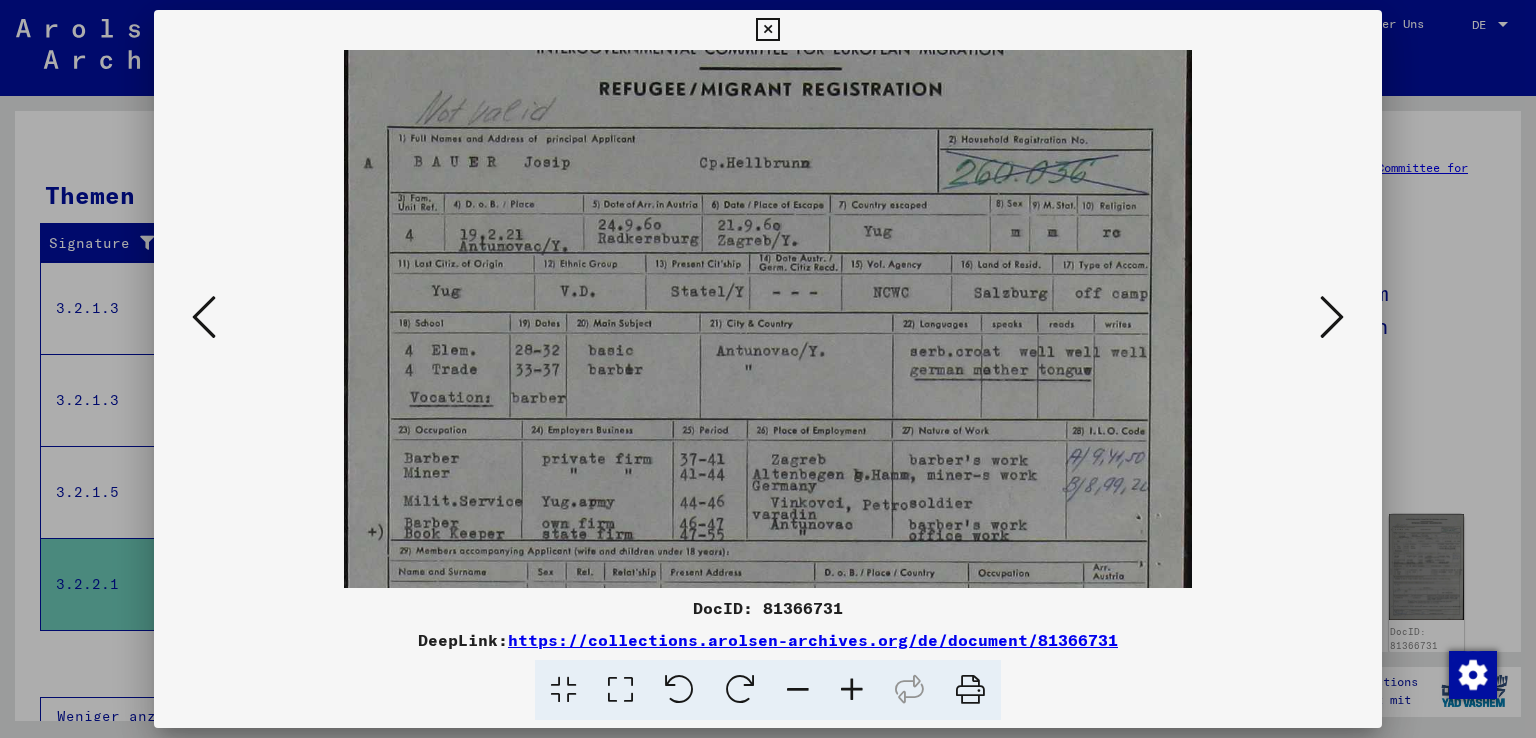 drag, startPoint x: 849, startPoint y: 437, endPoint x: 846, endPoint y: 413, distance: 24.186773 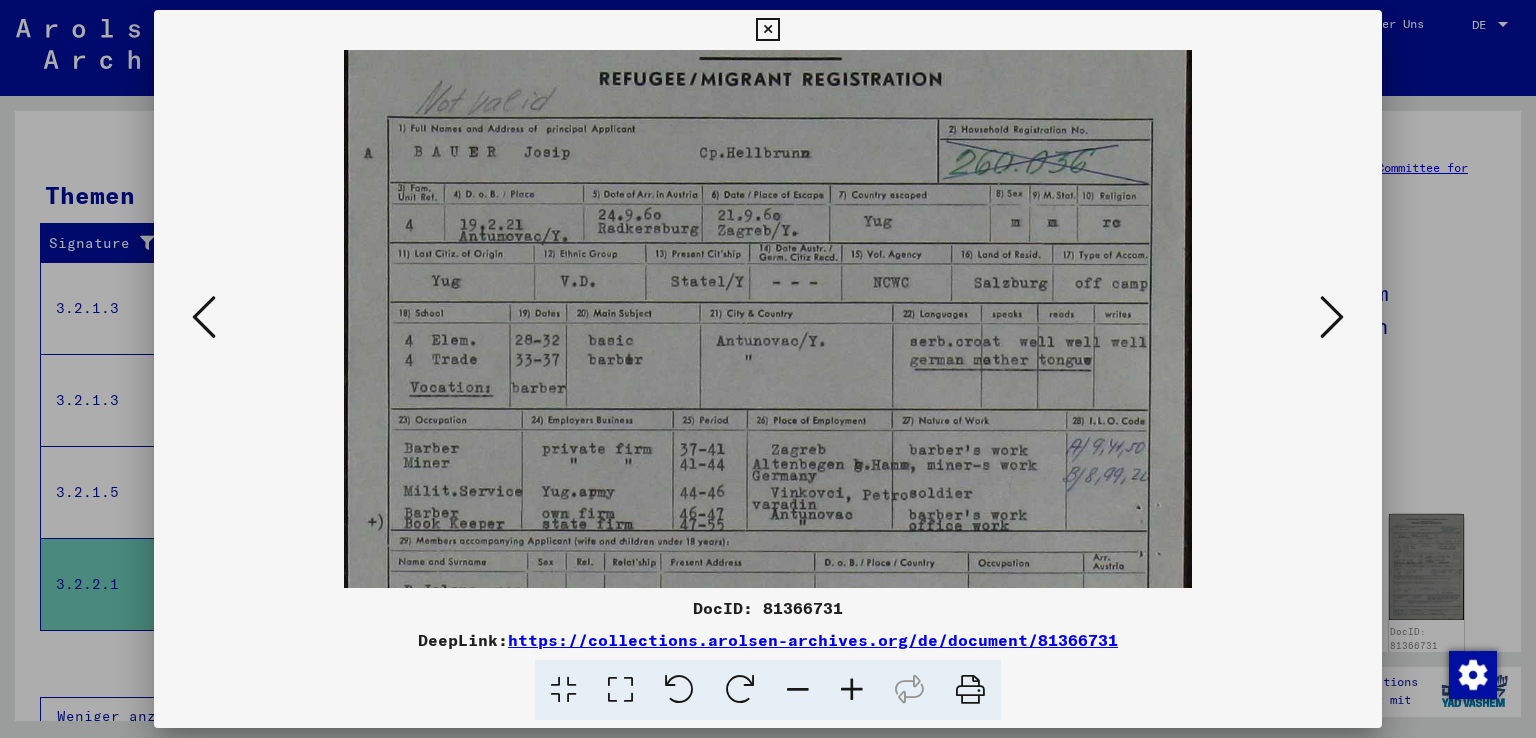 drag, startPoint x: 858, startPoint y: 466, endPoint x: 852, endPoint y: 456, distance: 11.661903 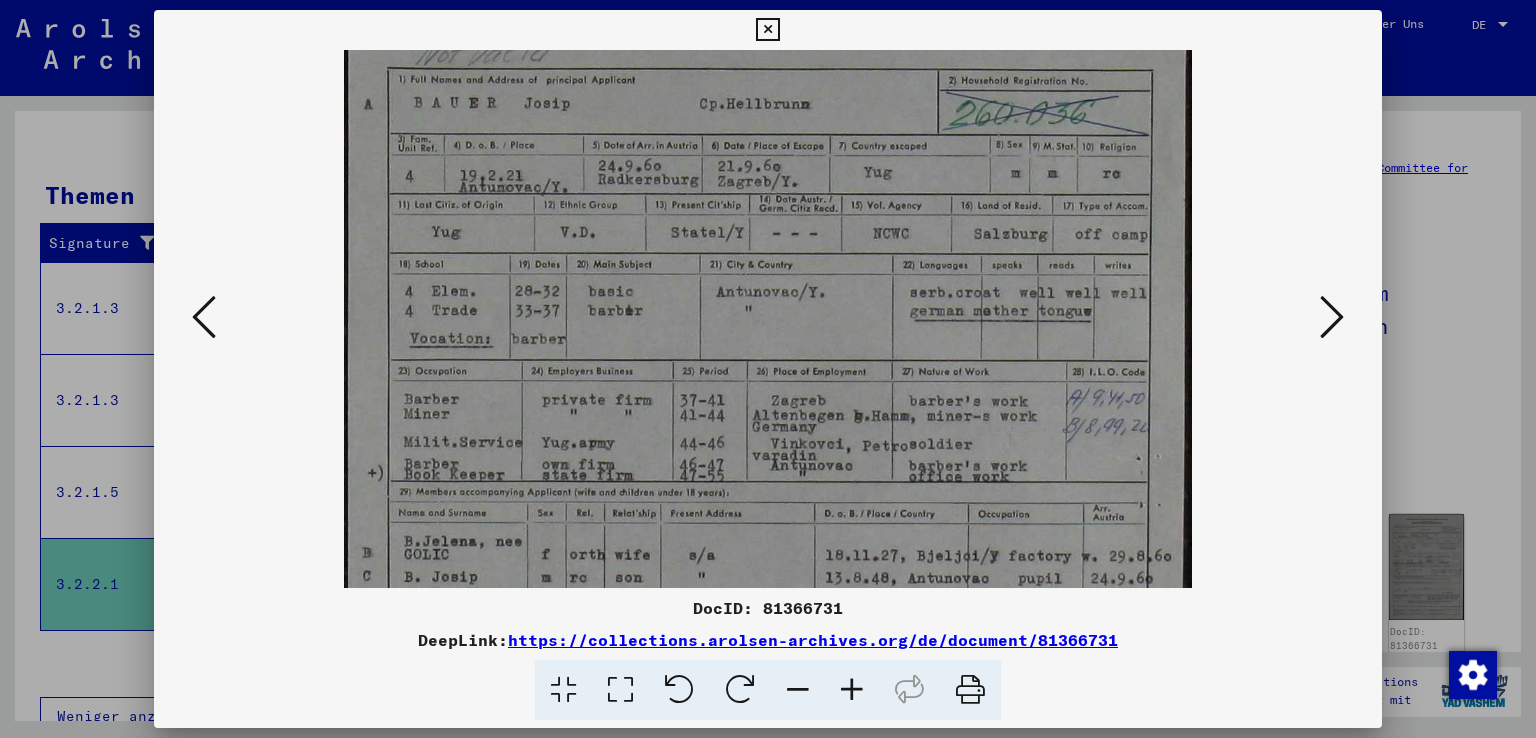 scroll, scrollTop: 120, scrollLeft: 0, axis: vertical 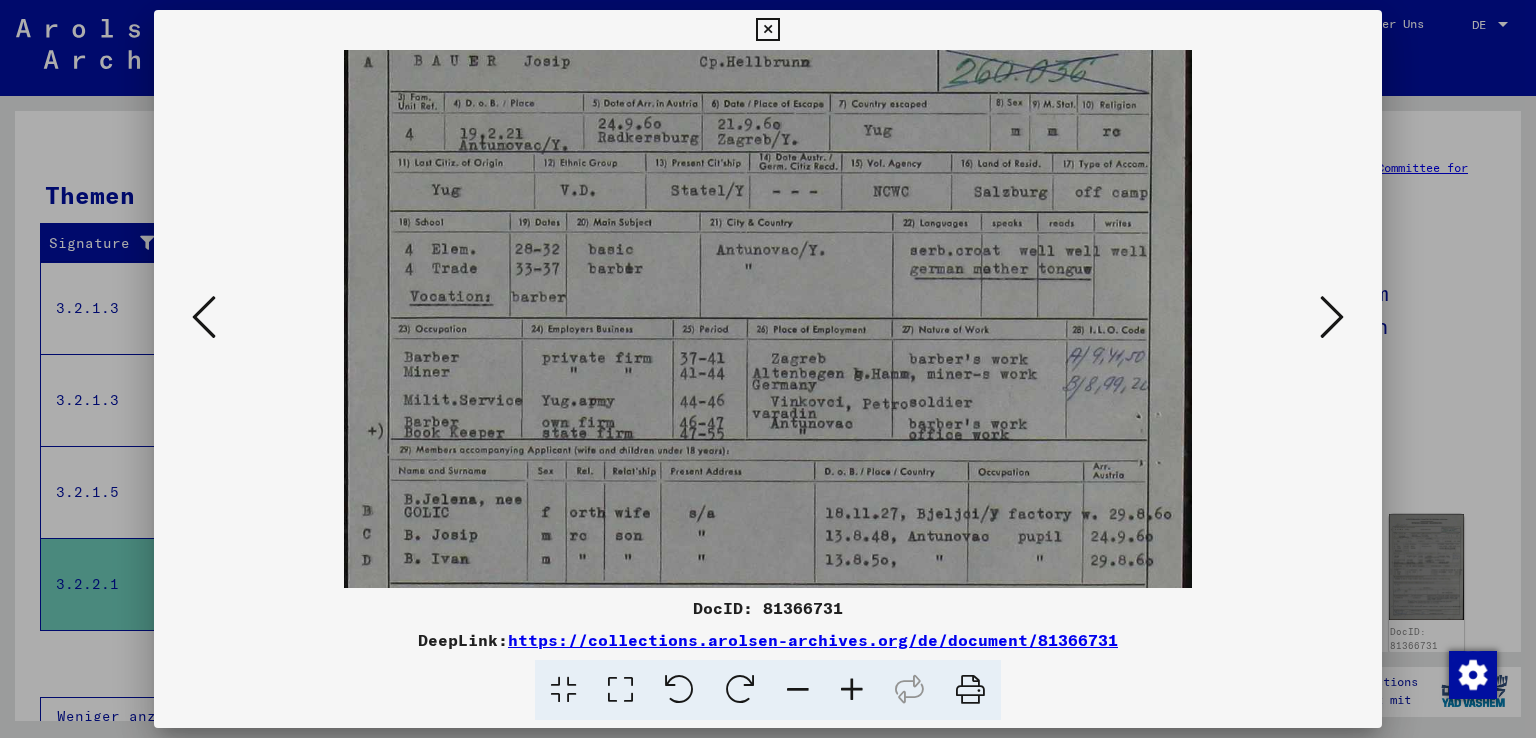 drag, startPoint x: 992, startPoint y: 430, endPoint x: 986, endPoint y: 389, distance: 41.4367 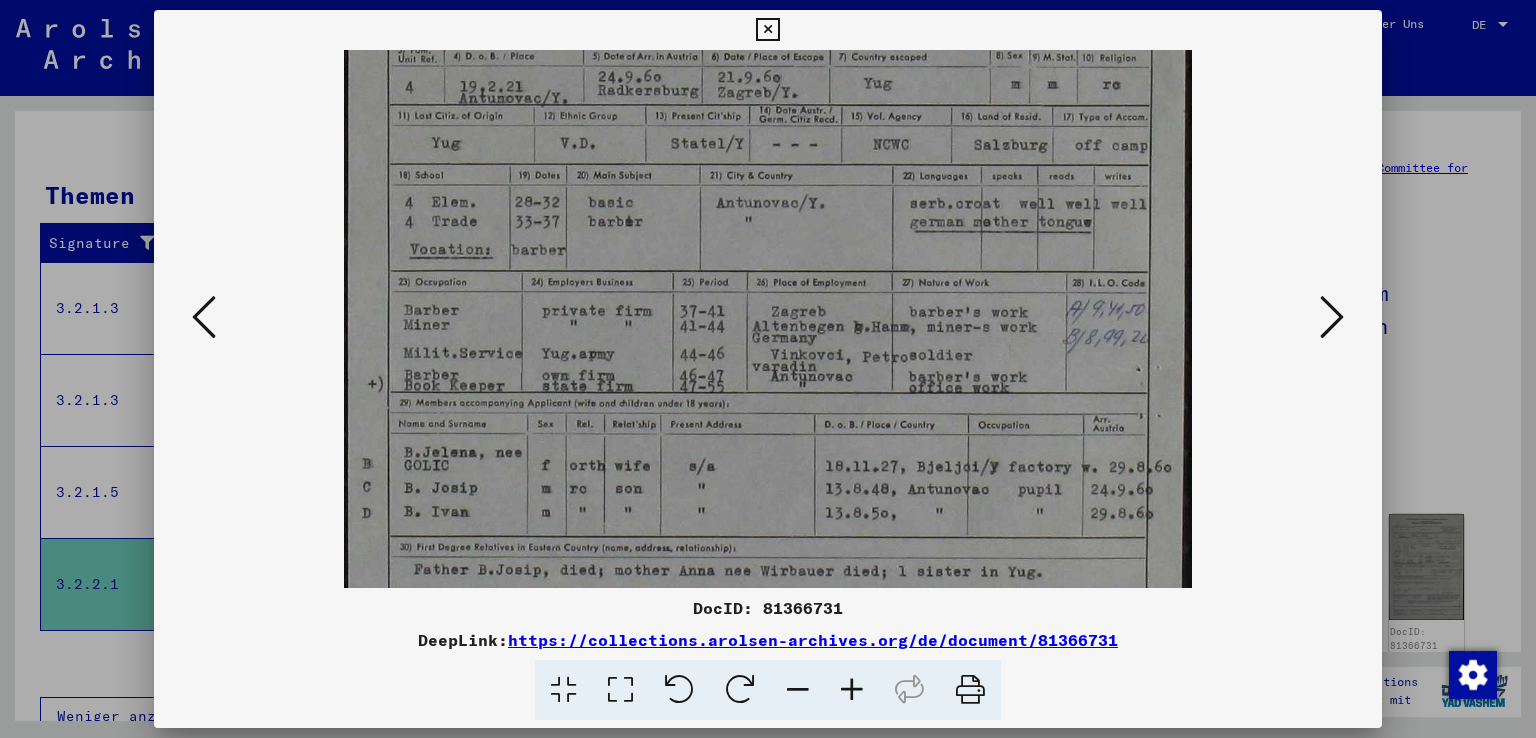 scroll, scrollTop: 218, scrollLeft: 0, axis: vertical 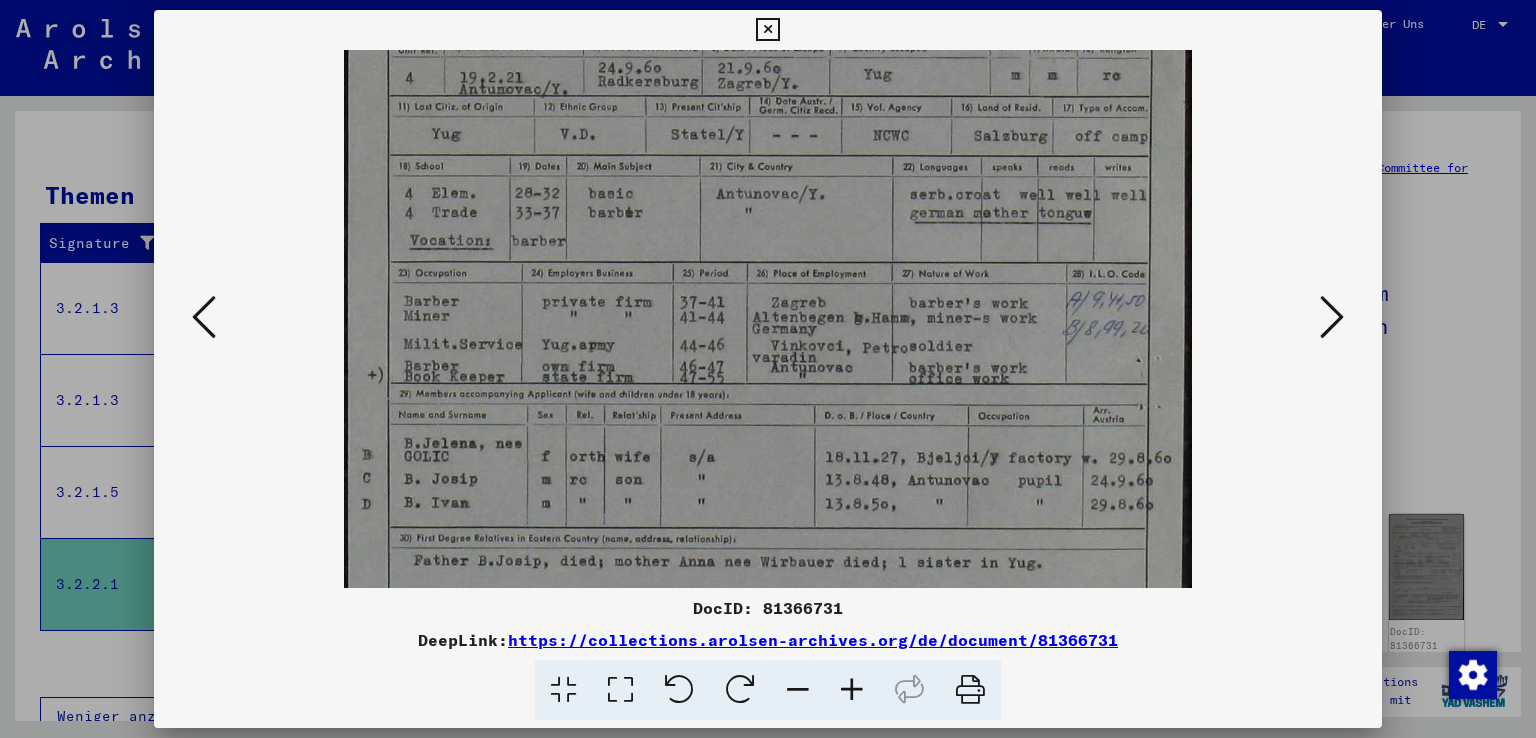 drag, startPoint x: 843, startPoint y: 420, endPoint x: 844, endPoint y: 365, distance: 55.00909 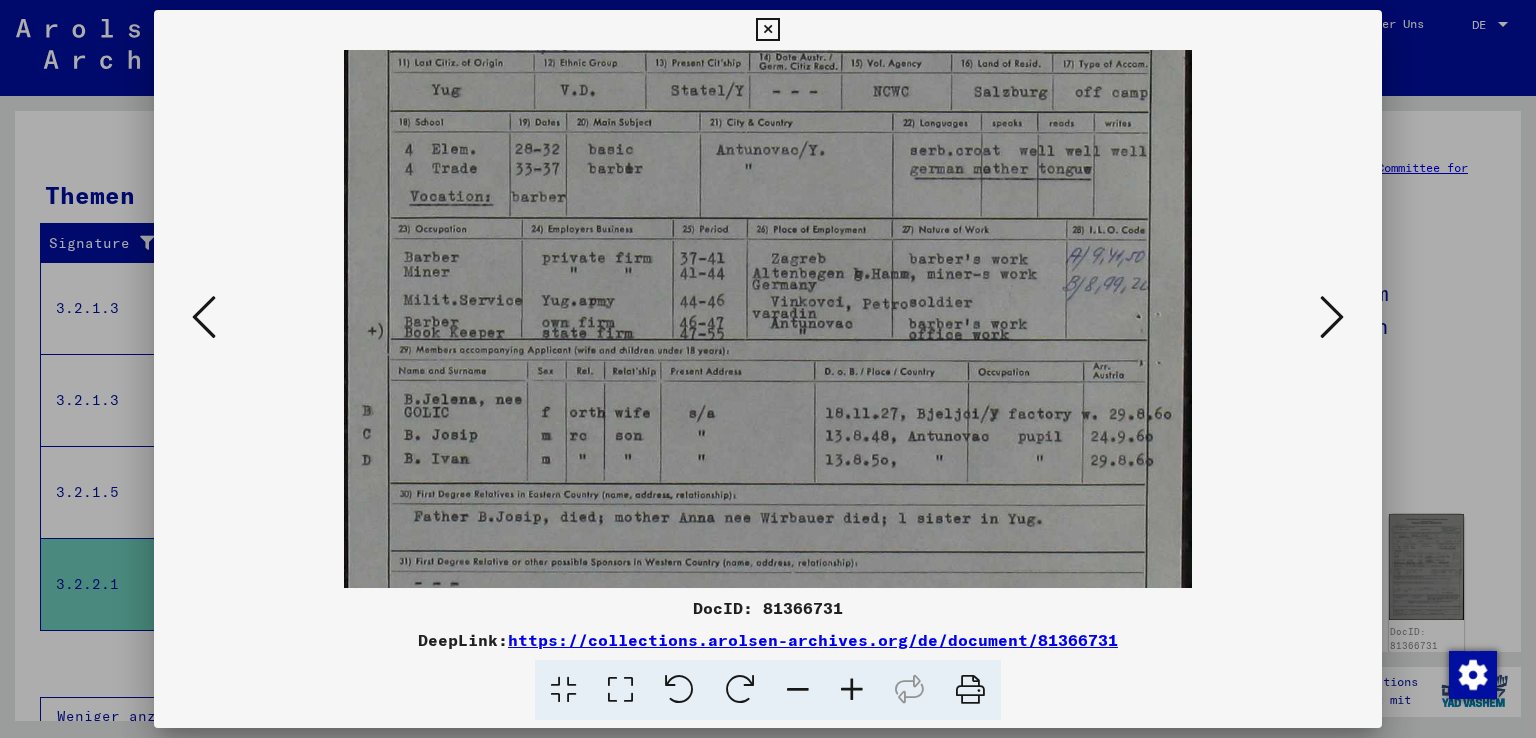 scroll, scrollTop: 267, scrollLeft: 0, axis: vertical 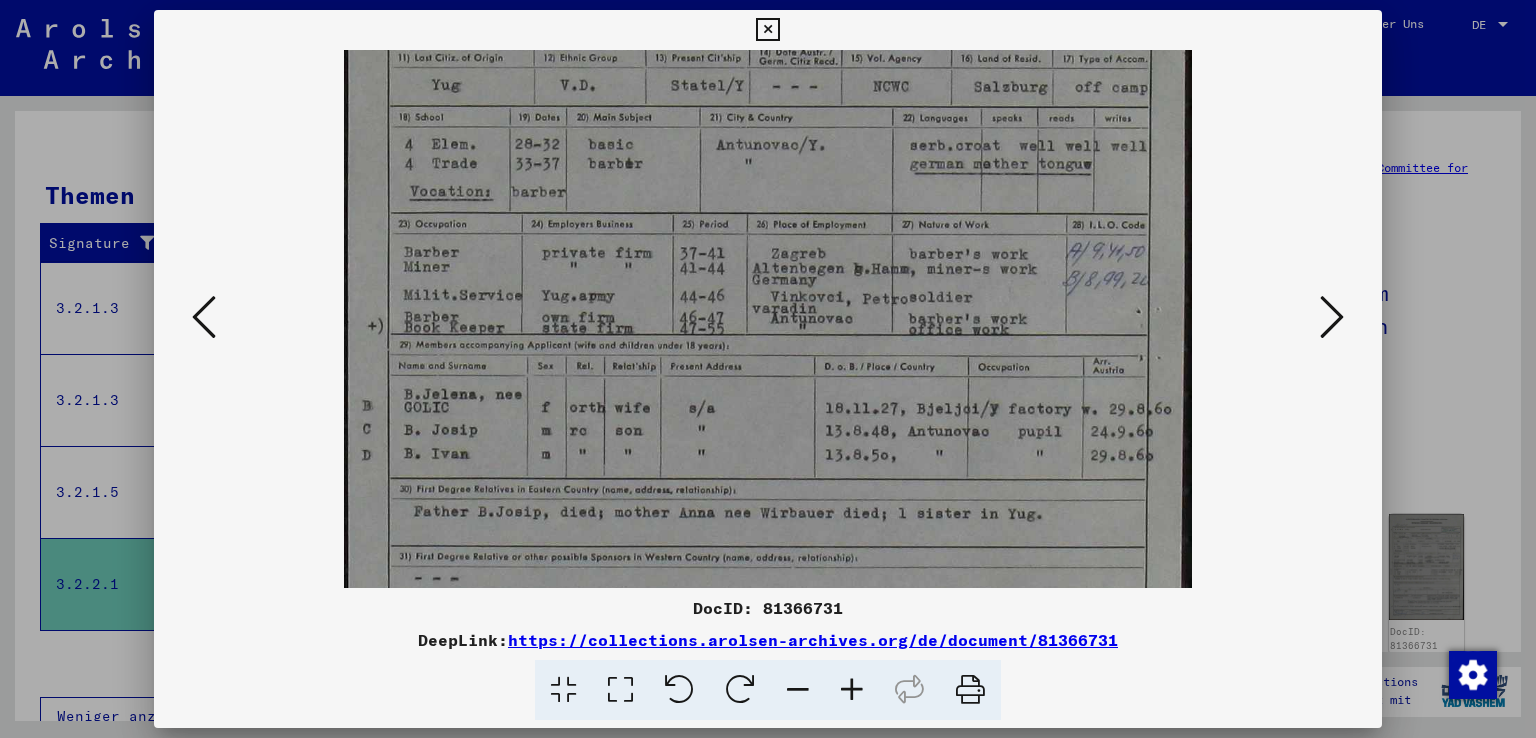 drag, startPoint x: 784, startPoint y: 488, endPoint x: 781, endPoint y: 441, distance: 47.095646 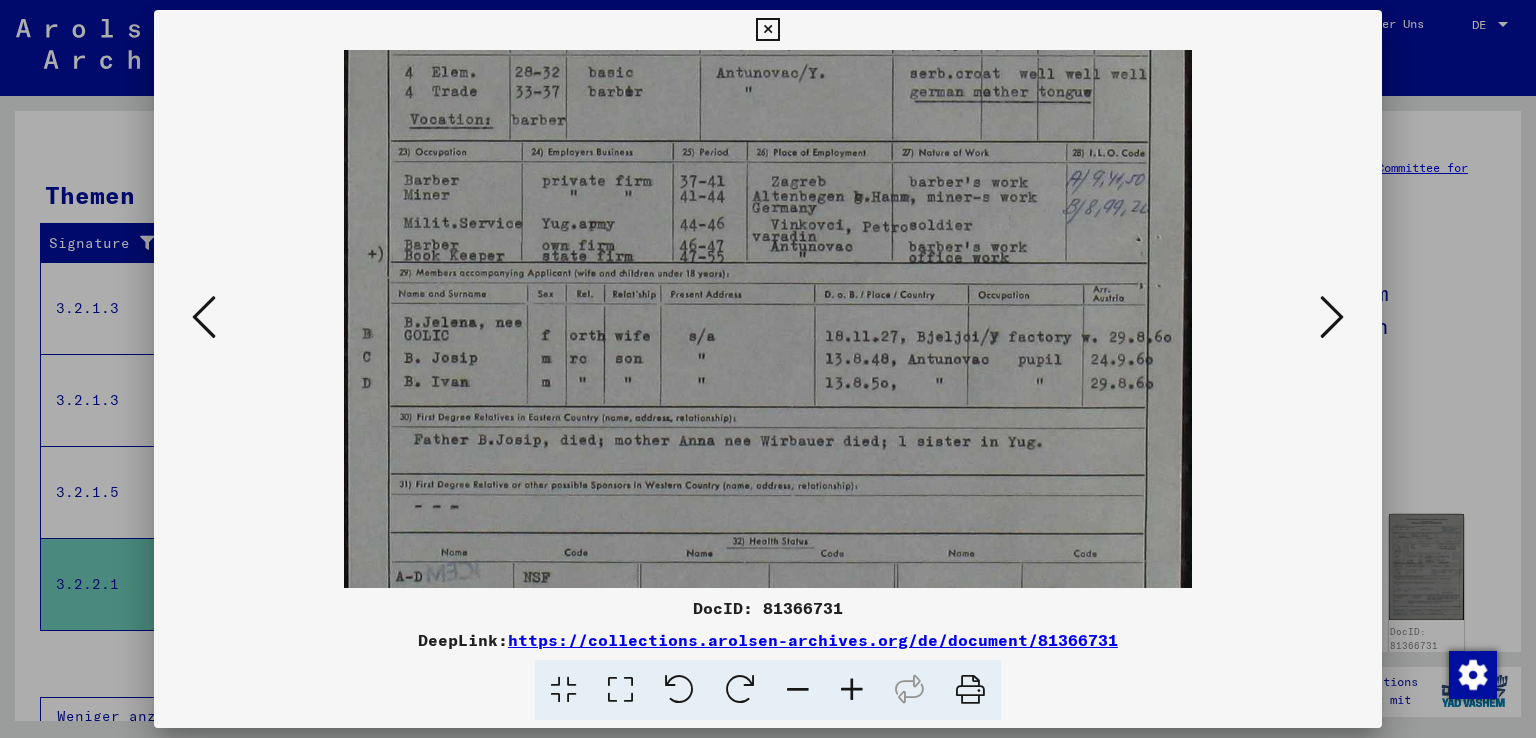 drag, startPoint x: 864, startPoint y: 477, endPoint x: 864, endPoint y: 406, distance: 71 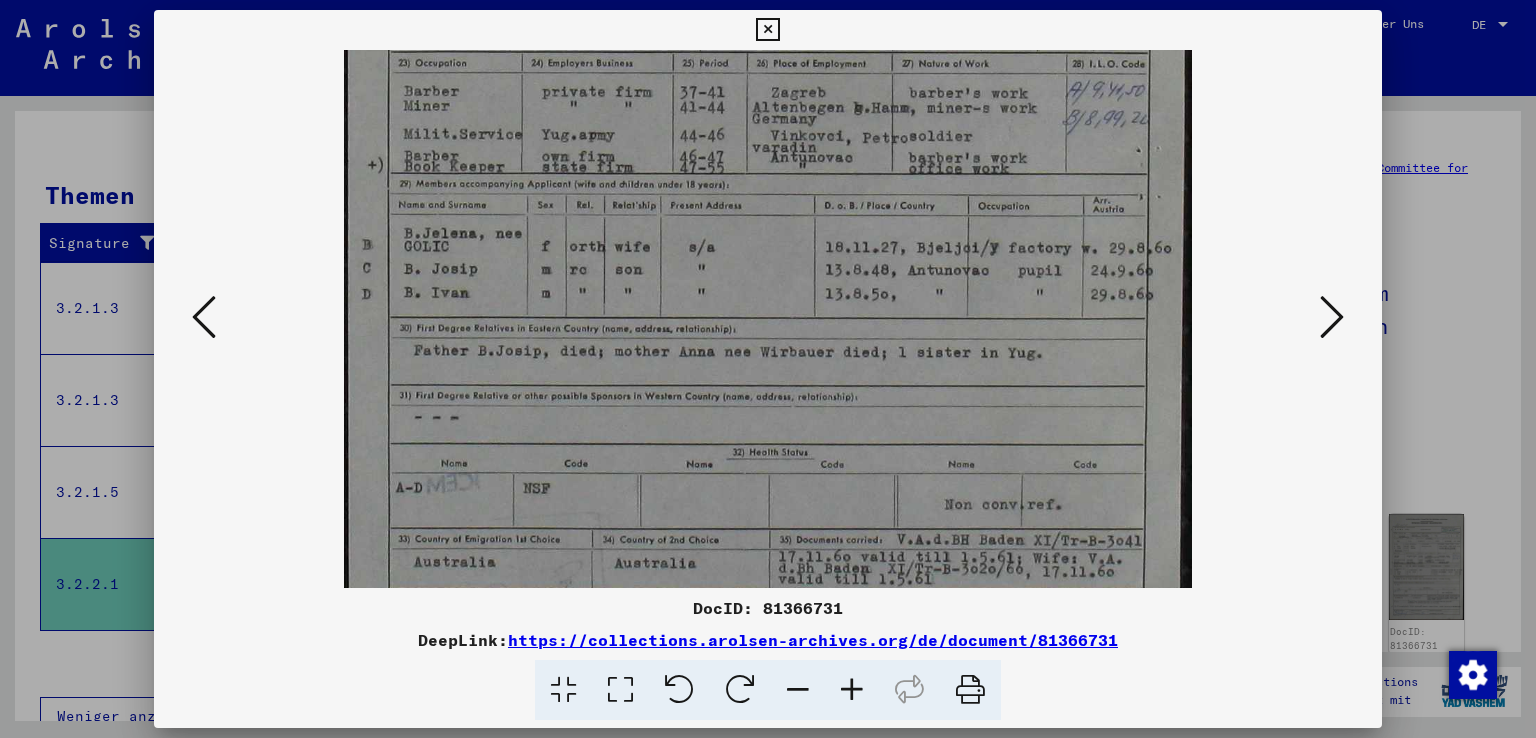 drag, startPoint x: 883, startPoint y: 449, endPoint x: 877, endPoint y: 369, distance: 80.224686 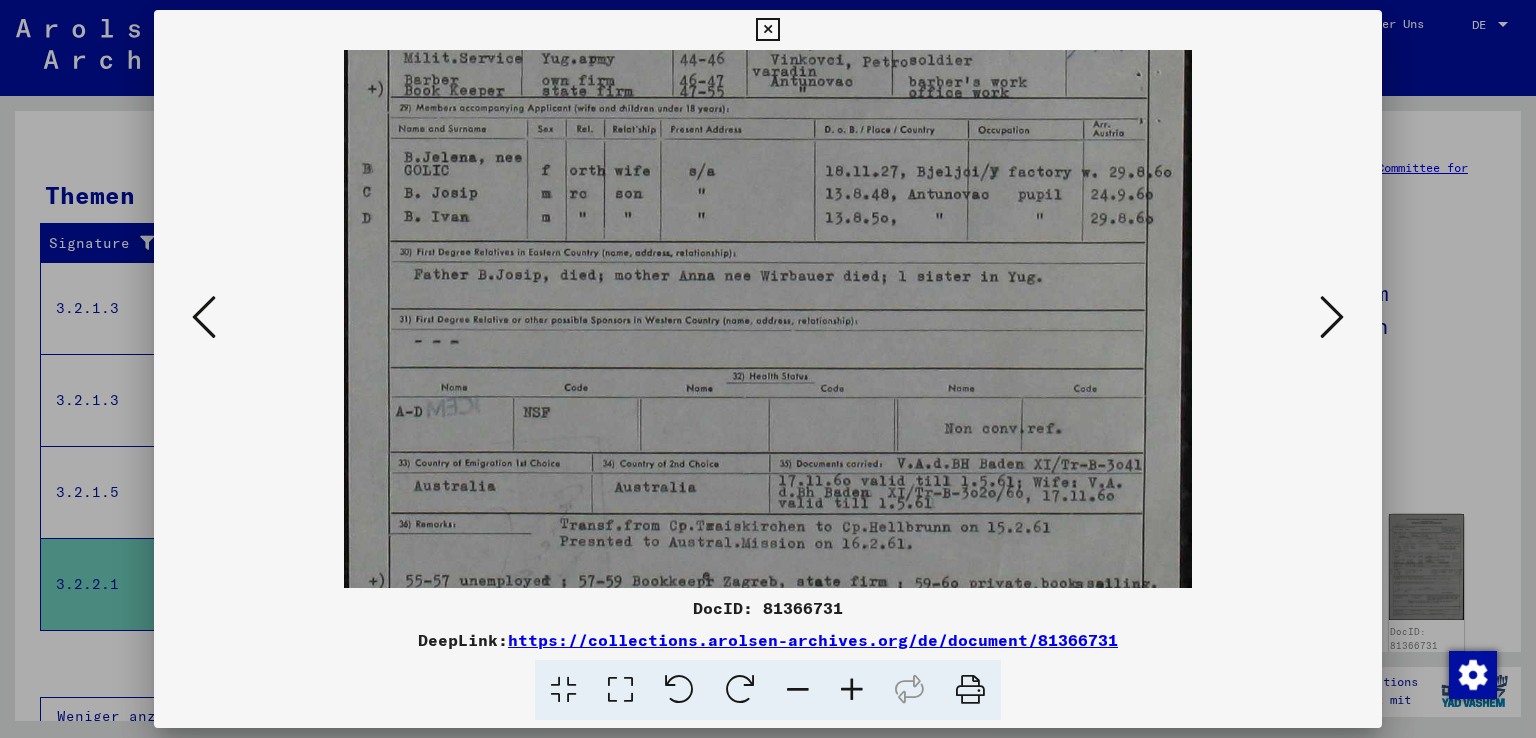 drag, startPoint x: 892, startPoint y: 434, endPoint x: 884, endPoint y: 359, distance: 75.42546 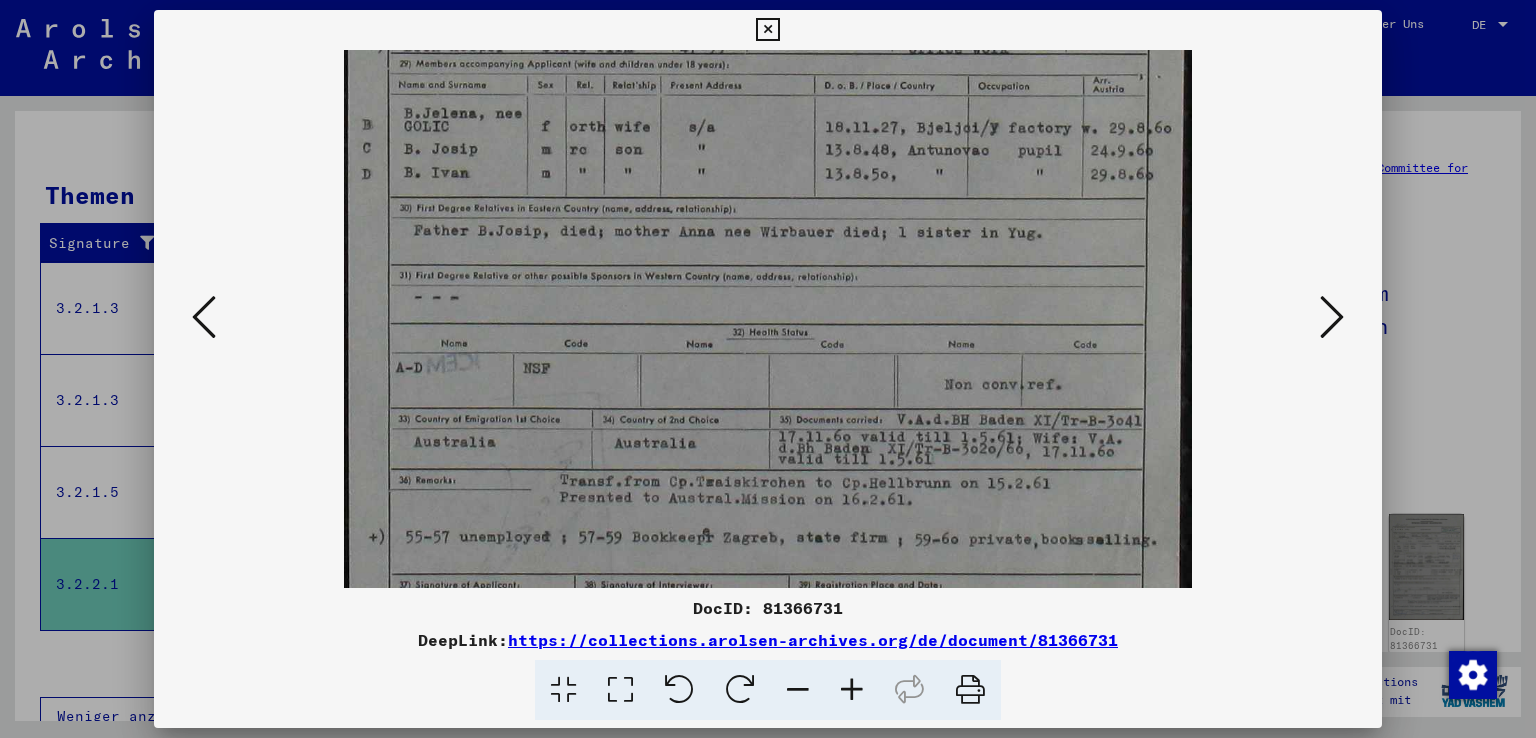 scroll, scrollTop: 550, scrollLeft: 0, axis: vertical 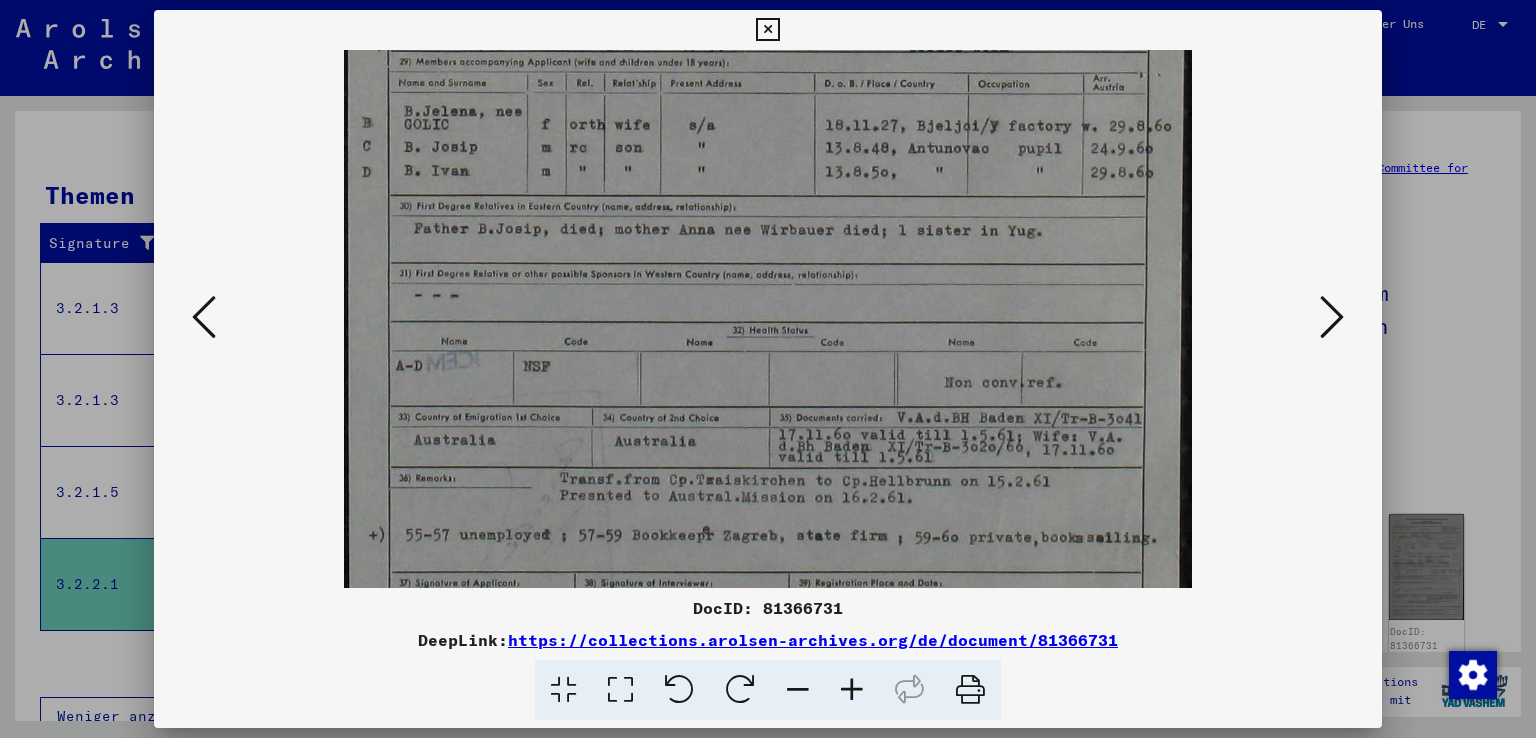 drag, startPoint x: 940, startPoint y: 521, endPoint x: 941, endPoint y: 477, distance: 44.011364 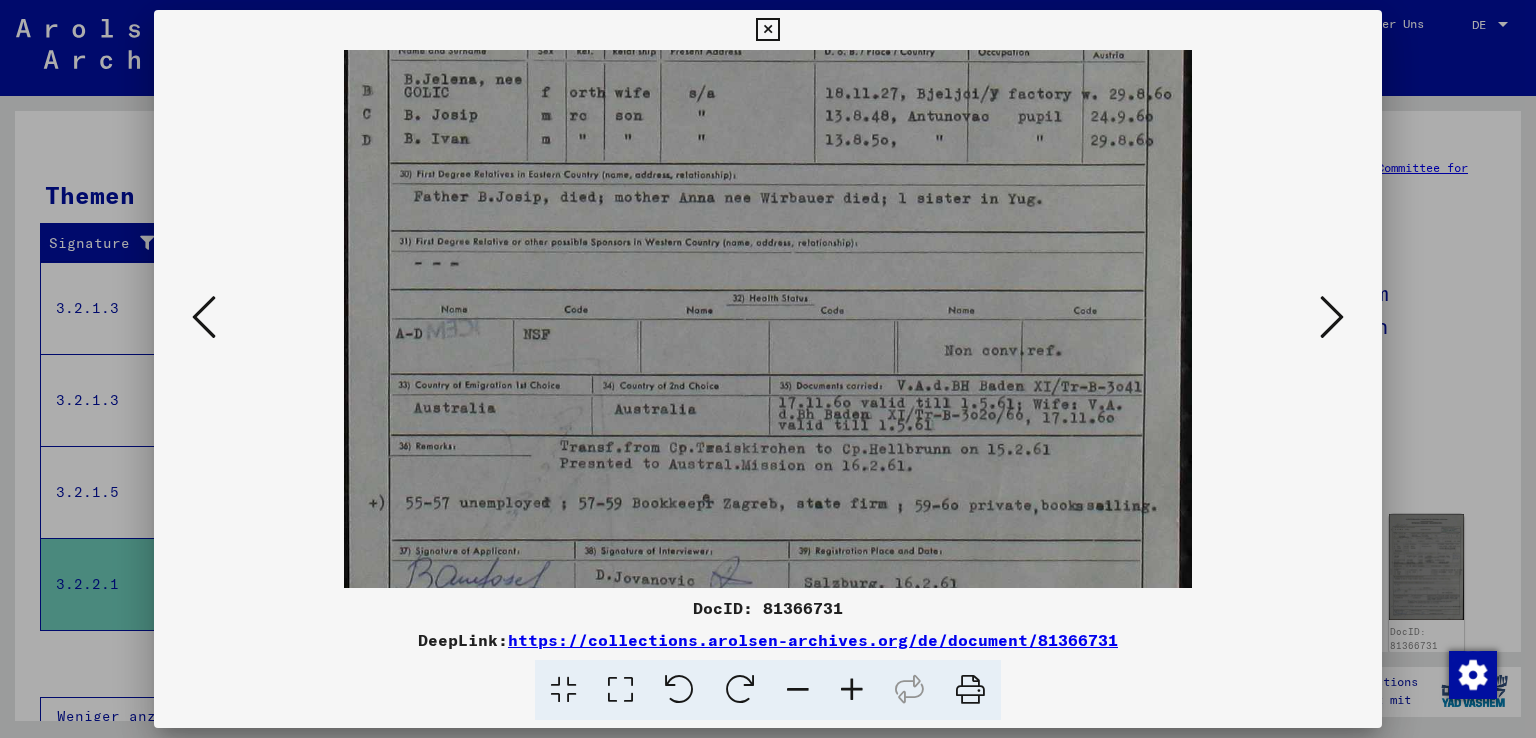 drag, startPoint x: 966, startPoint y: 473, endPoint x: 966, endPoint y: 441, distance: 32 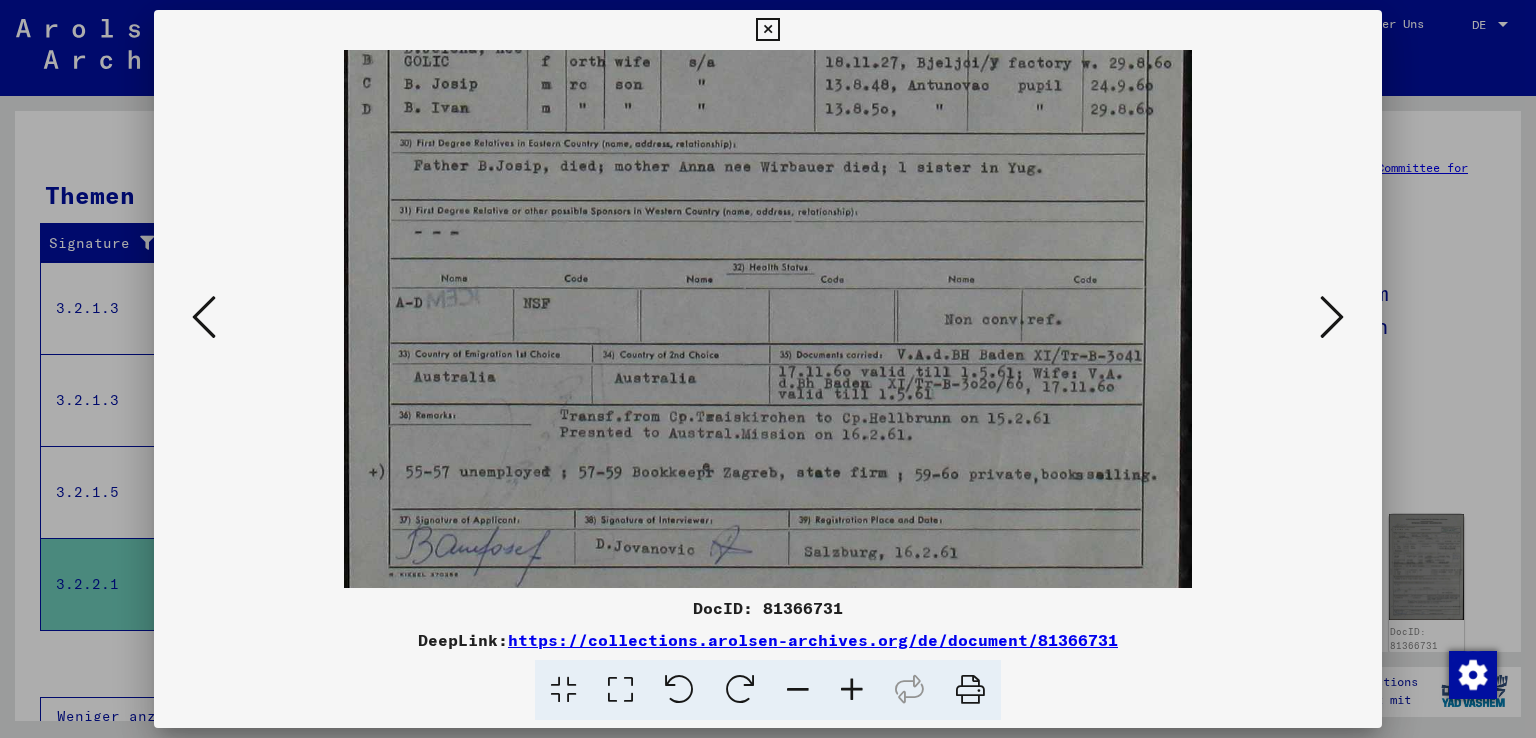 scroll, scrollTop: 628, scrollLeft: 0, axis: vertical 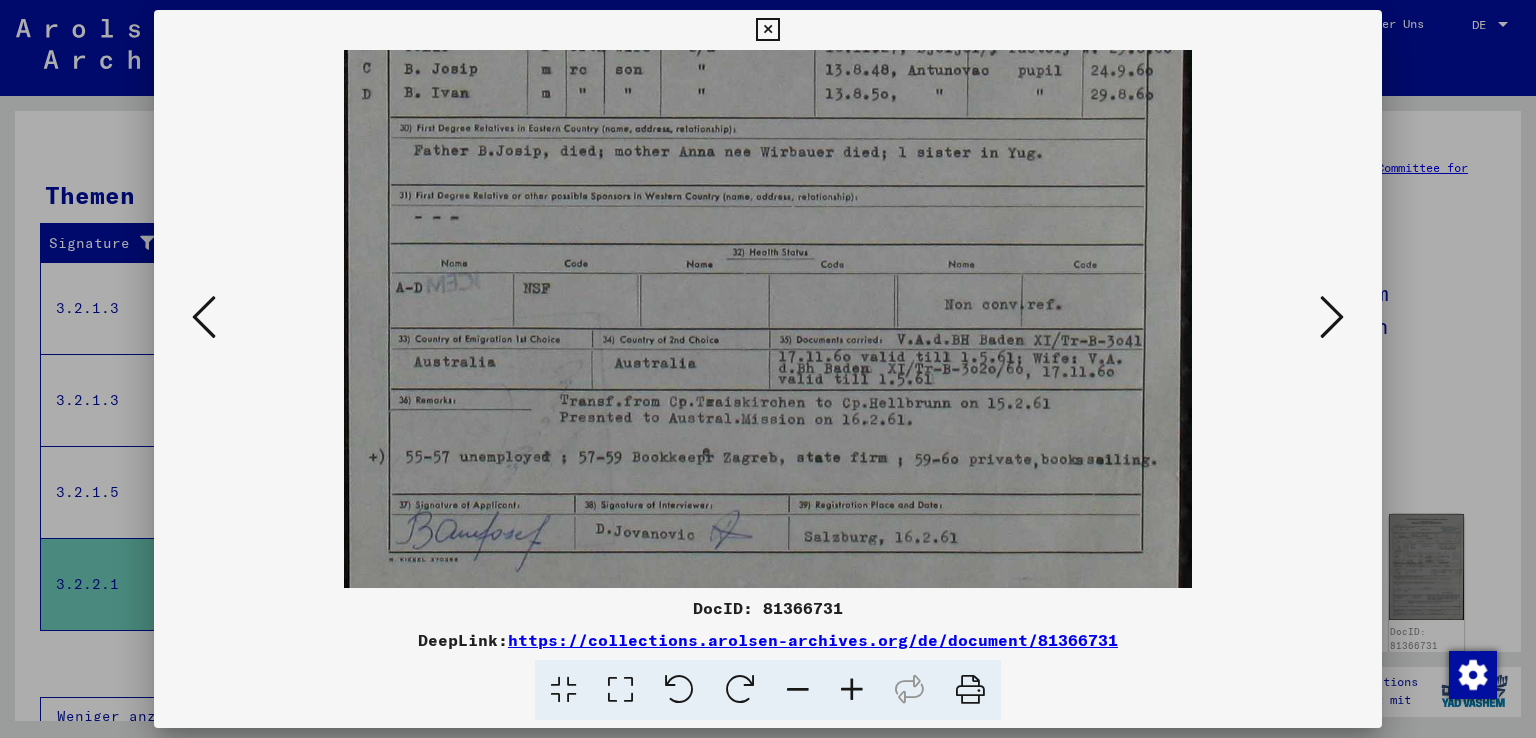 drag, startPoint x: 970, startPoint y: 488, endPoint x: 963, endPoint y: 443, distance: 45.54119 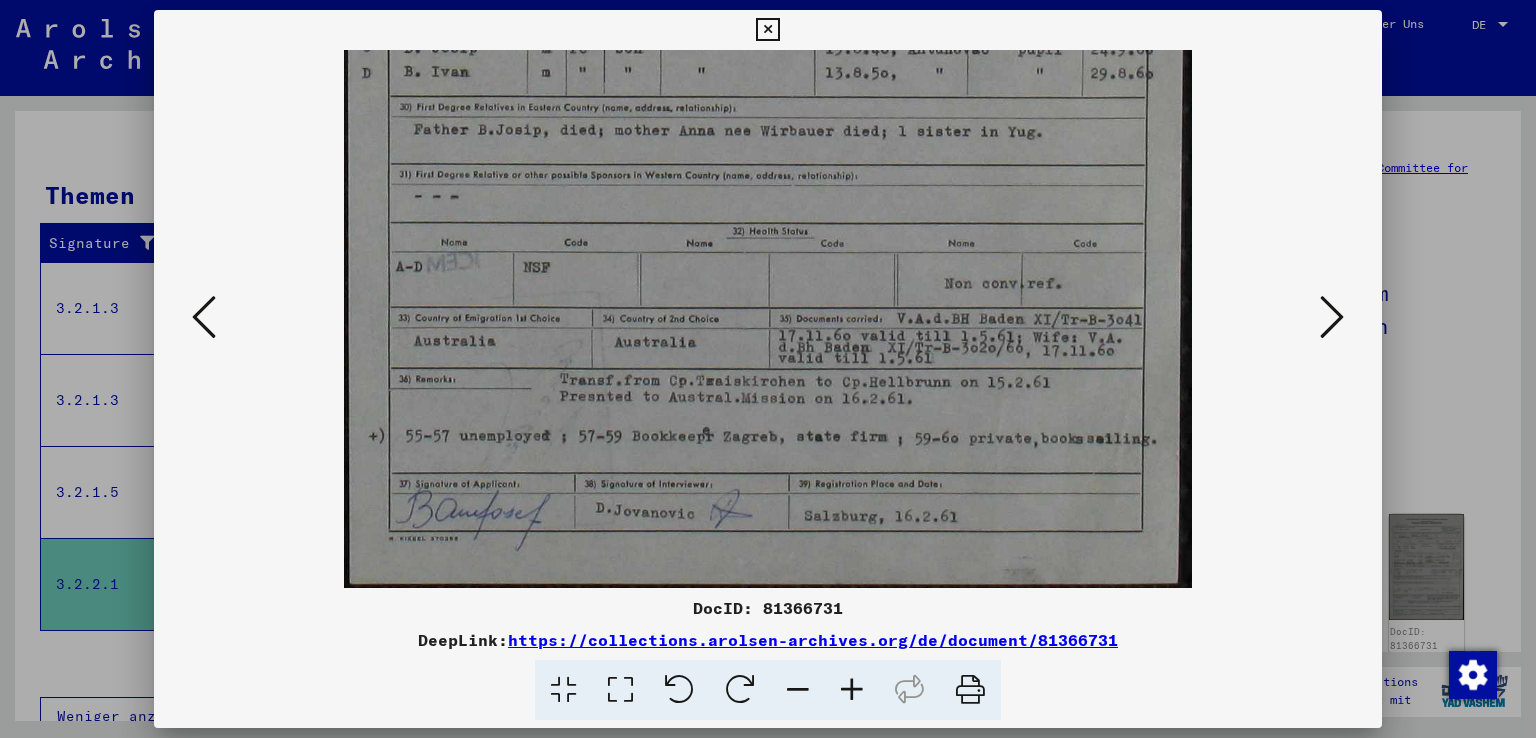 drag, startPoint x: 932, startPoint y: 537, endPoint x: 934, endPoint y: 506, distance: 31.06445 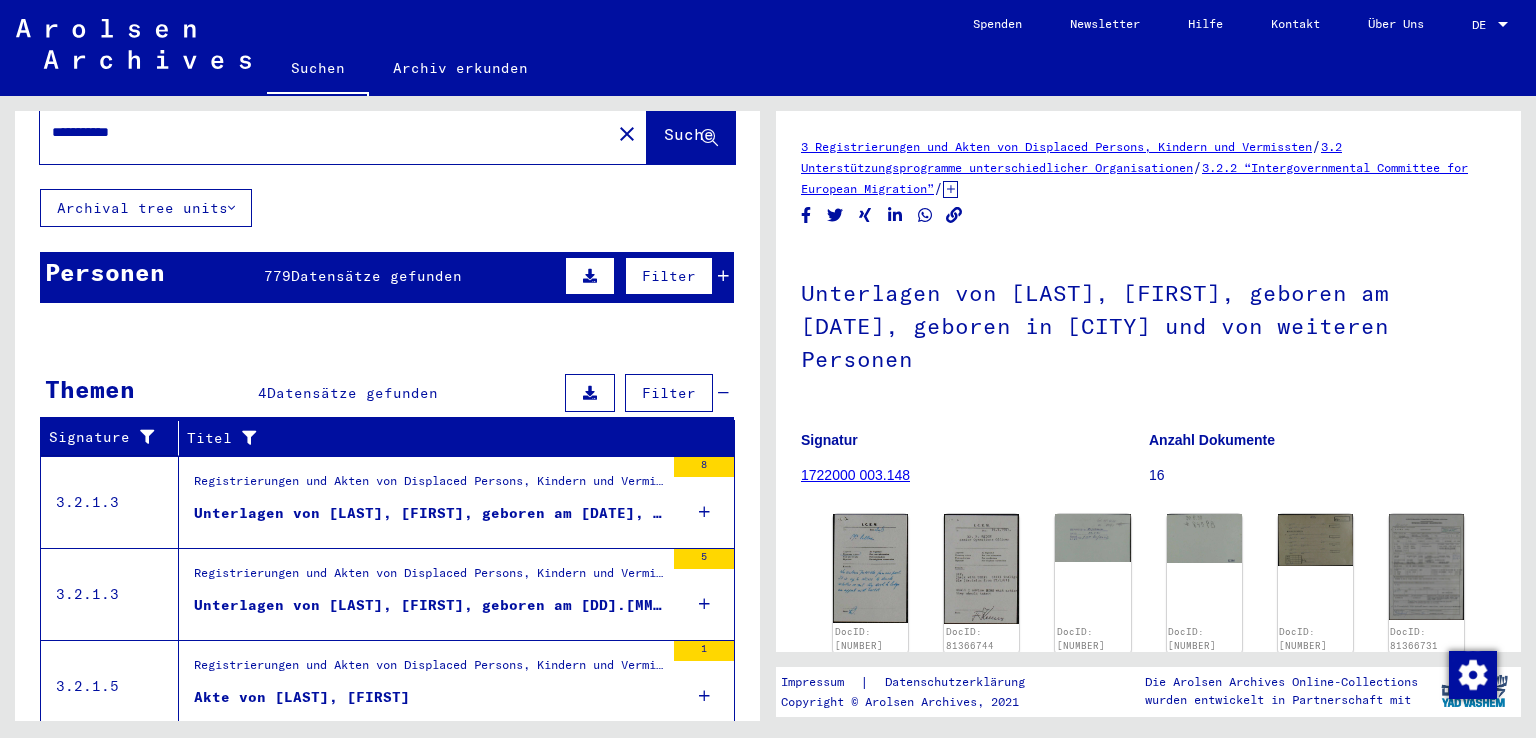 scroll, scrollTop: 0, scrollLeft: 0, axis: both 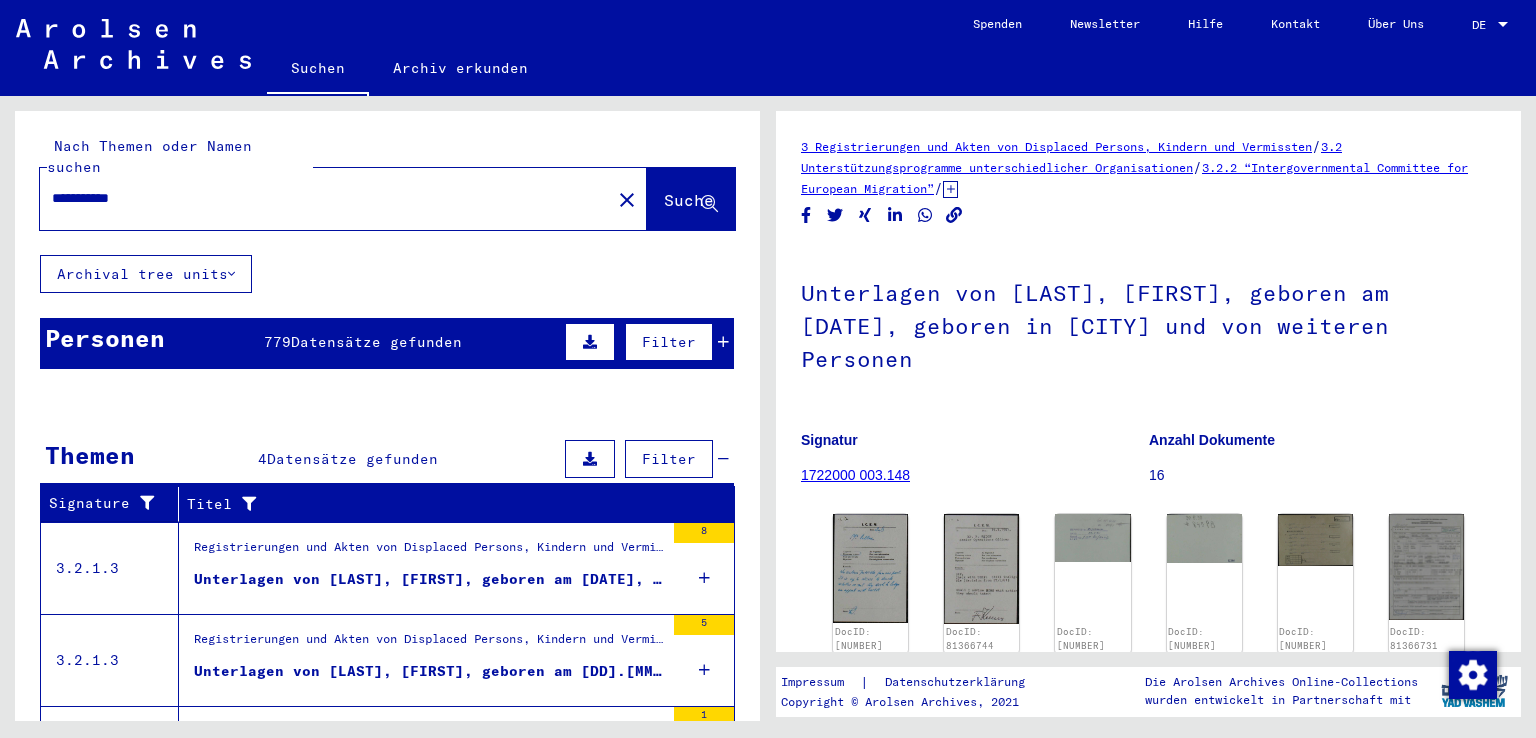 drag, startPoint x: 79, startPoint y: 180, endPoint x: 95, endPoint y: 181, distance: 16.03122 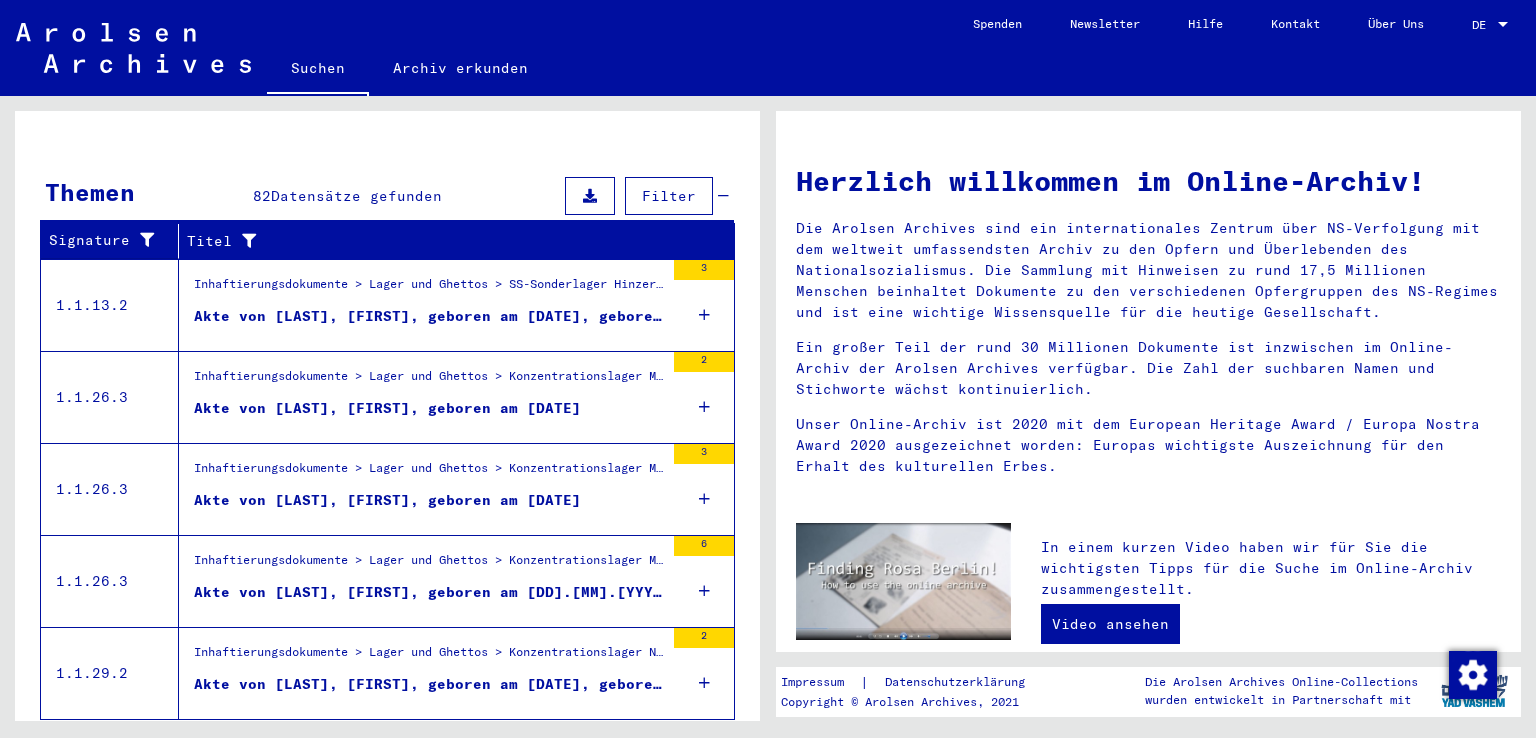 scroll, scrollTop: 295, scrollLeft: 0, axis: vertical 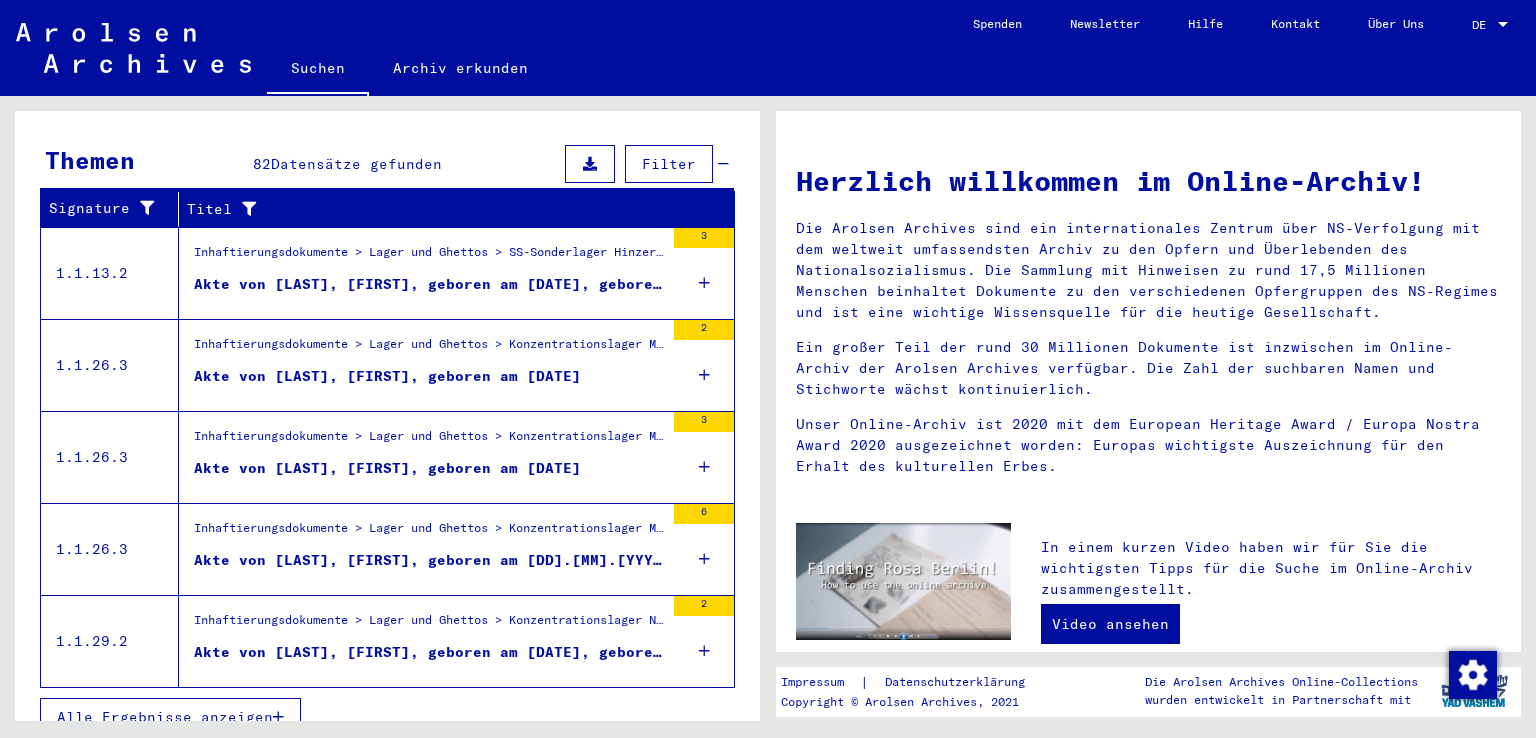 click at bounding box center (278, 717) 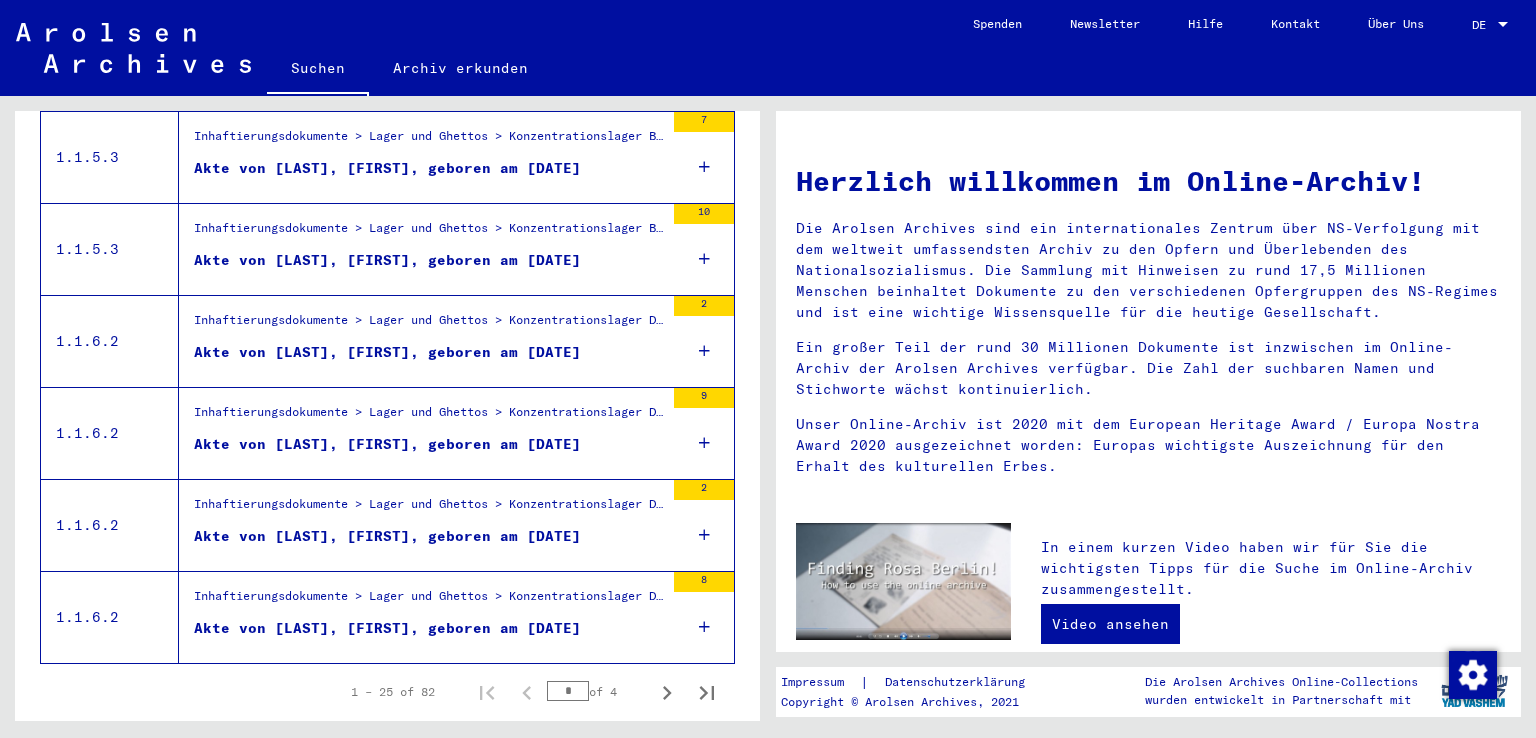 scroll, scrollTop: 2187, scrollLeft: 0, axis: vertical 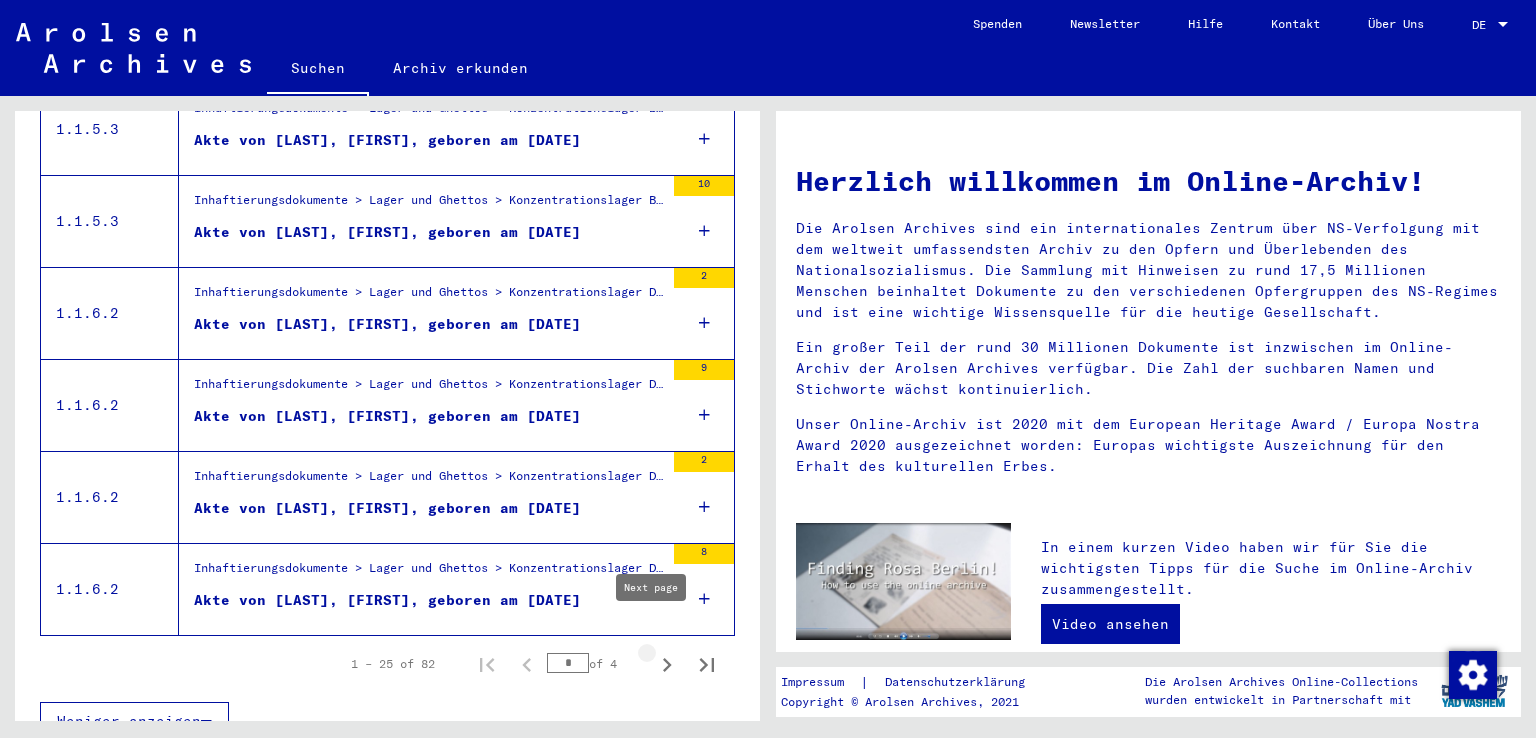 click at bounding box center (667, 665) 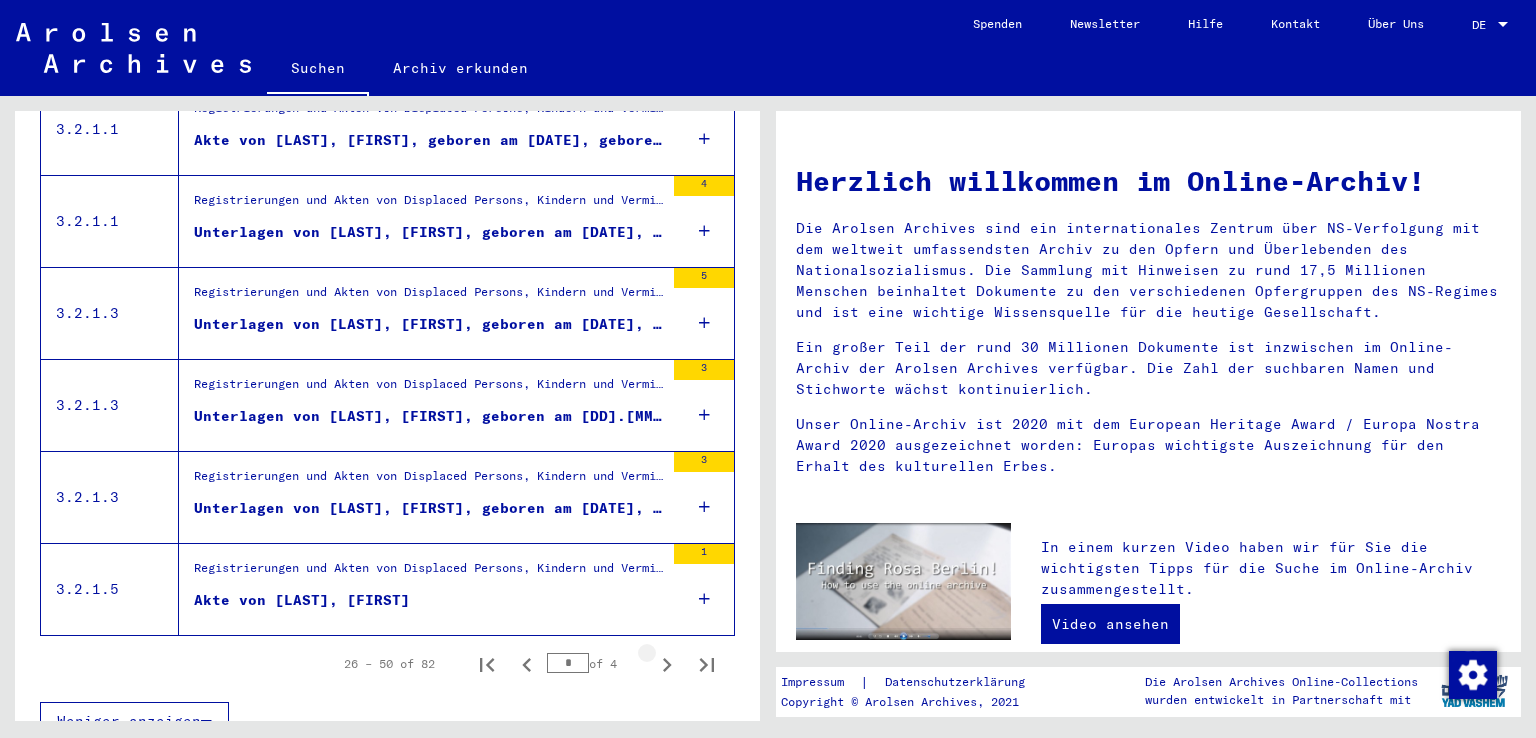 click at bounding box center (667, 665) 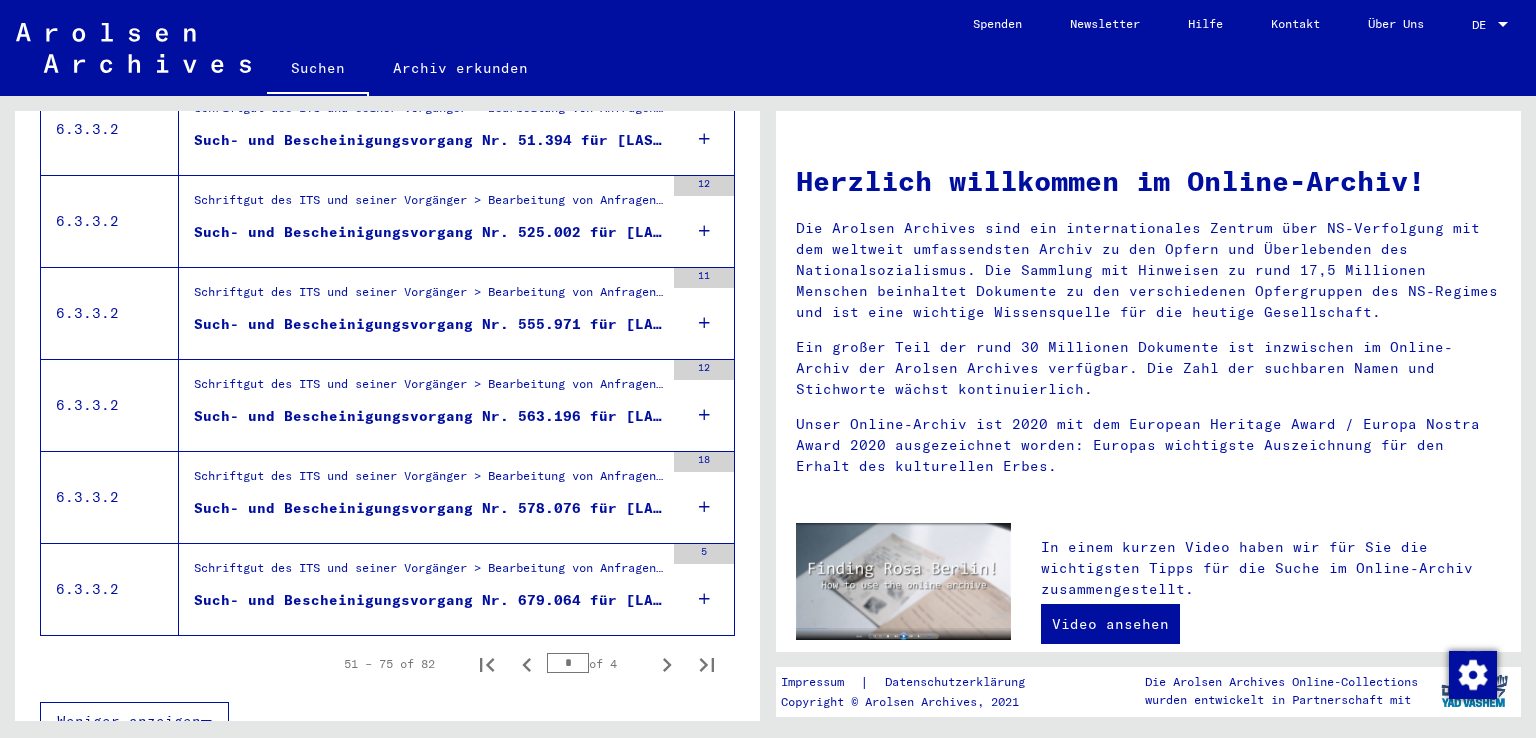 click at bounding box center (667, 665) 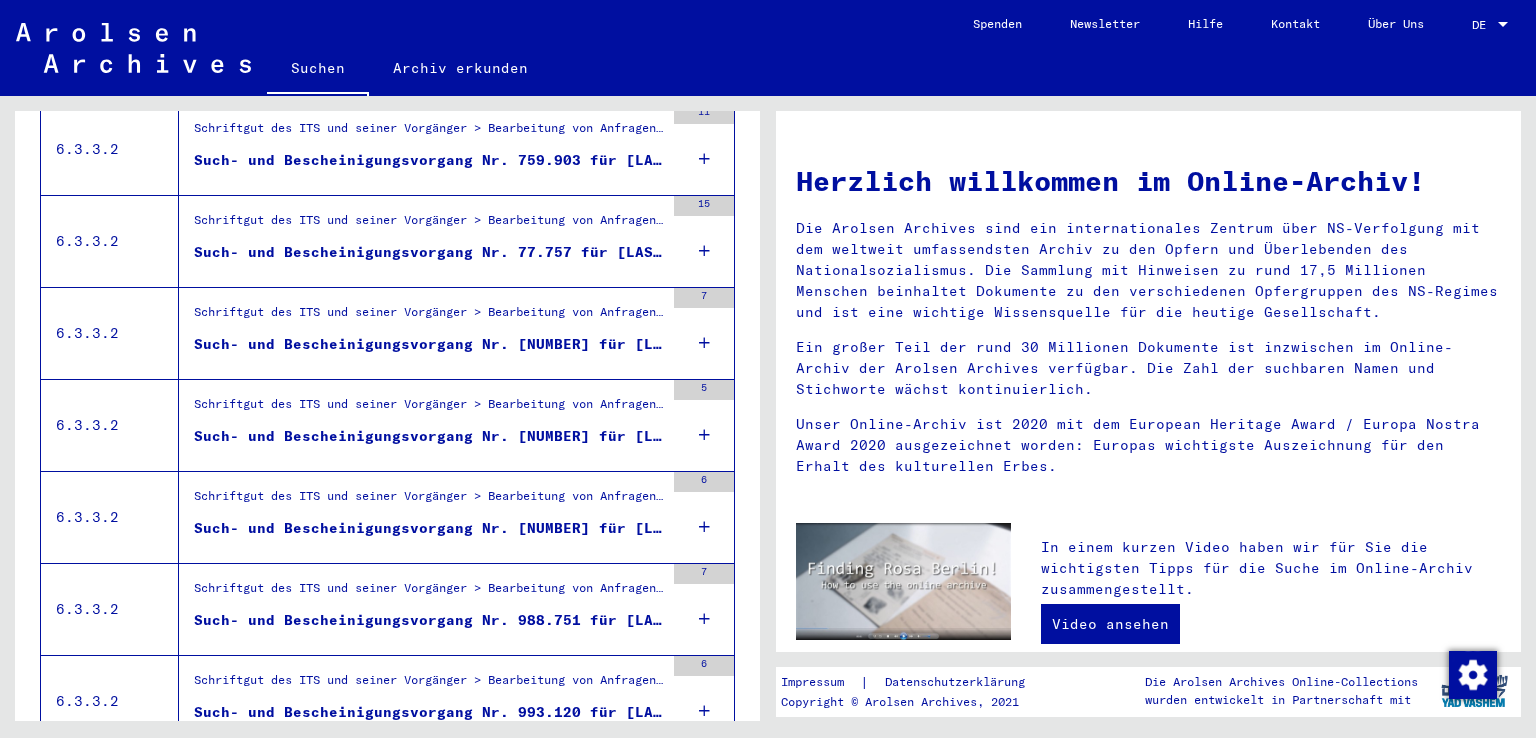 scroll, scrollTop: 535, scrollLeft: 0, axis: vertical 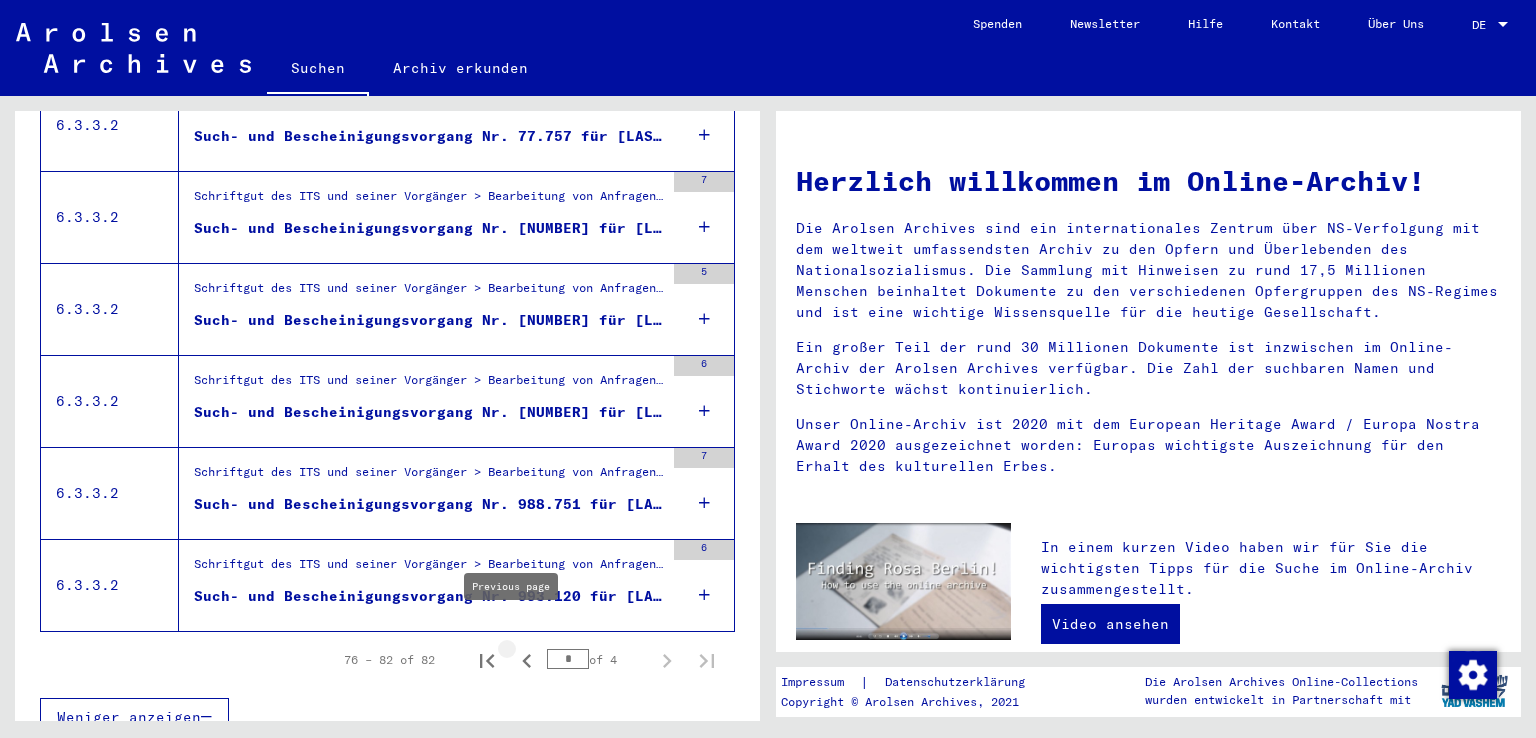click at bounding box center (527, 661) 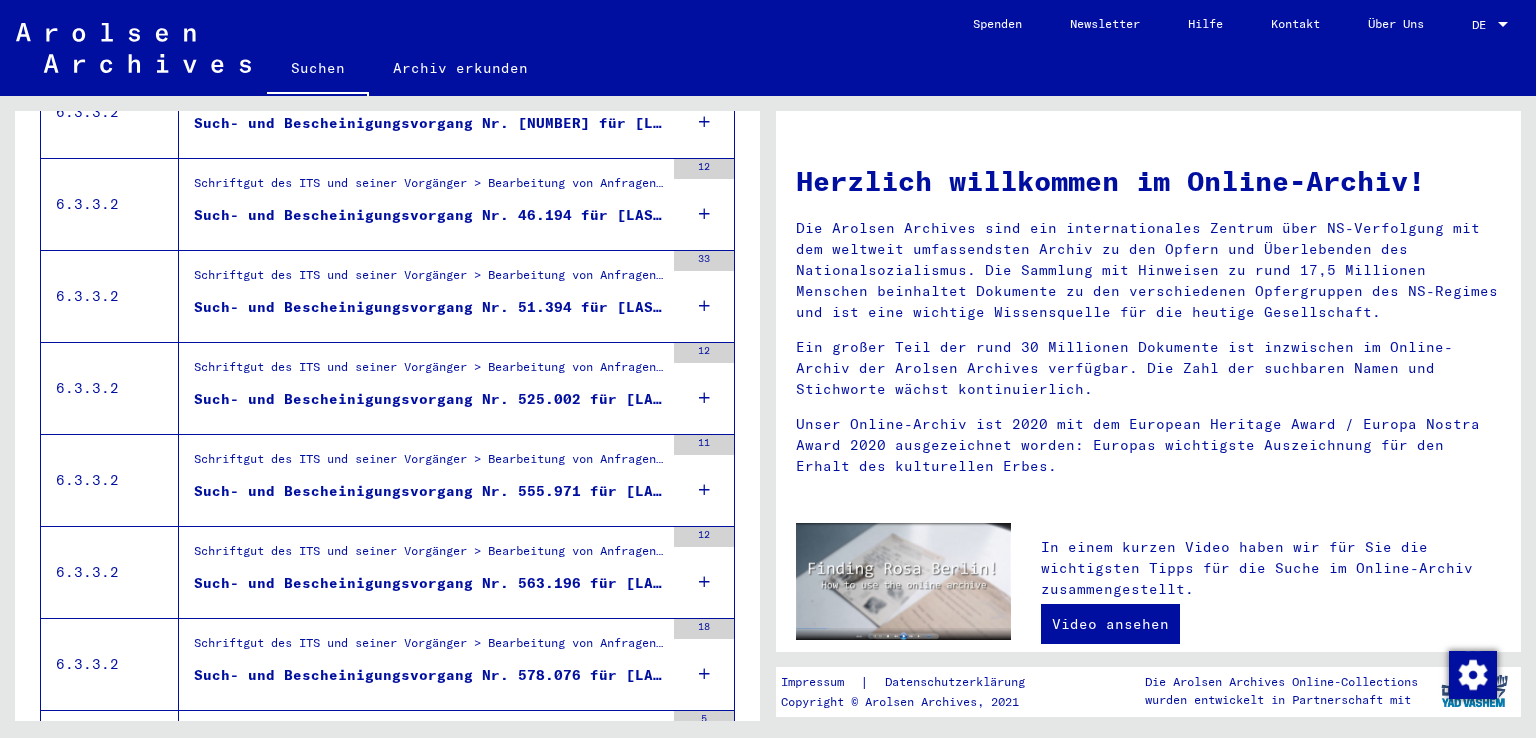 scroll, scrollTop: 2135, scrollLeft: 0, axis: vertical 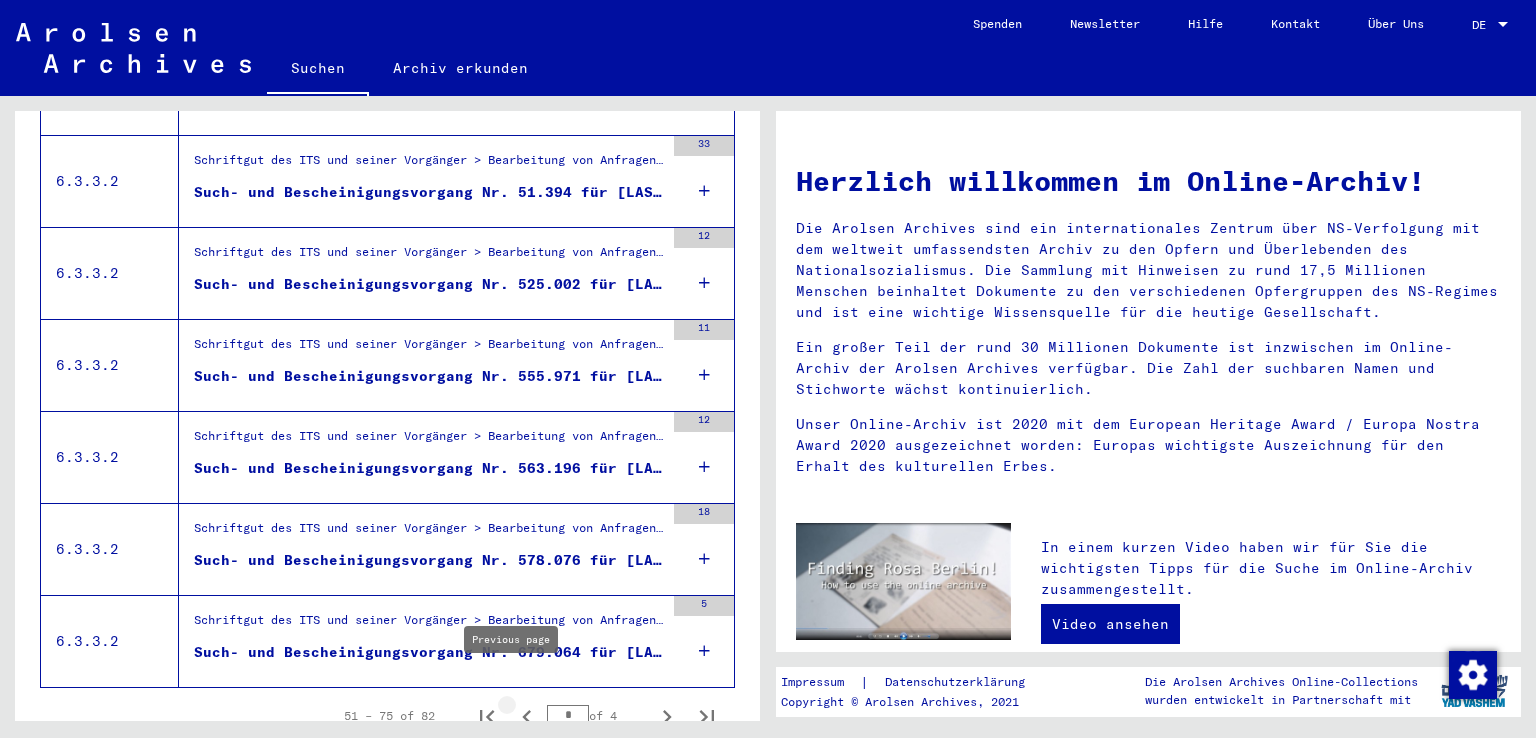 click at bounding box center (526, 717) 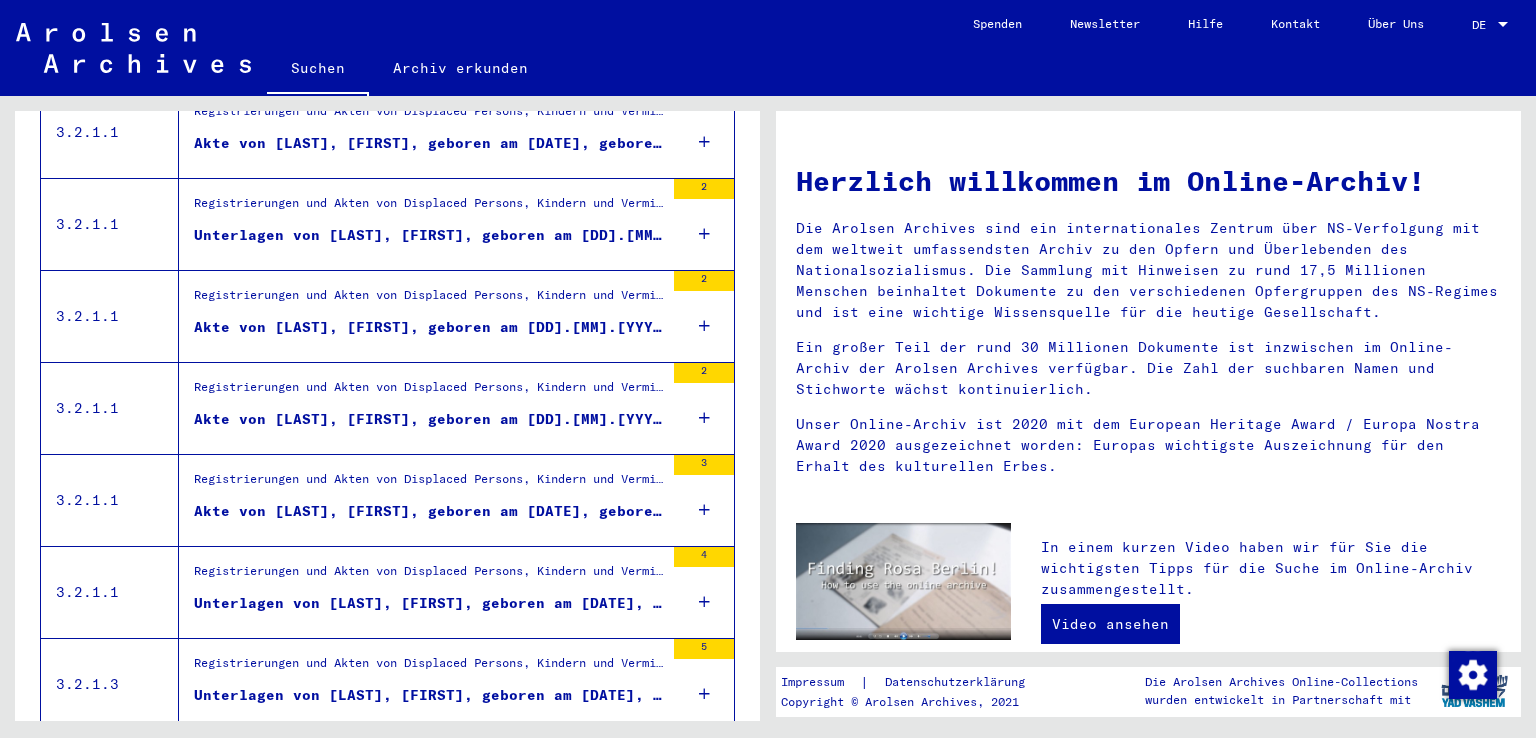 scroll, scrollTop: 1735, scrollLeft: 0, axis: vertical 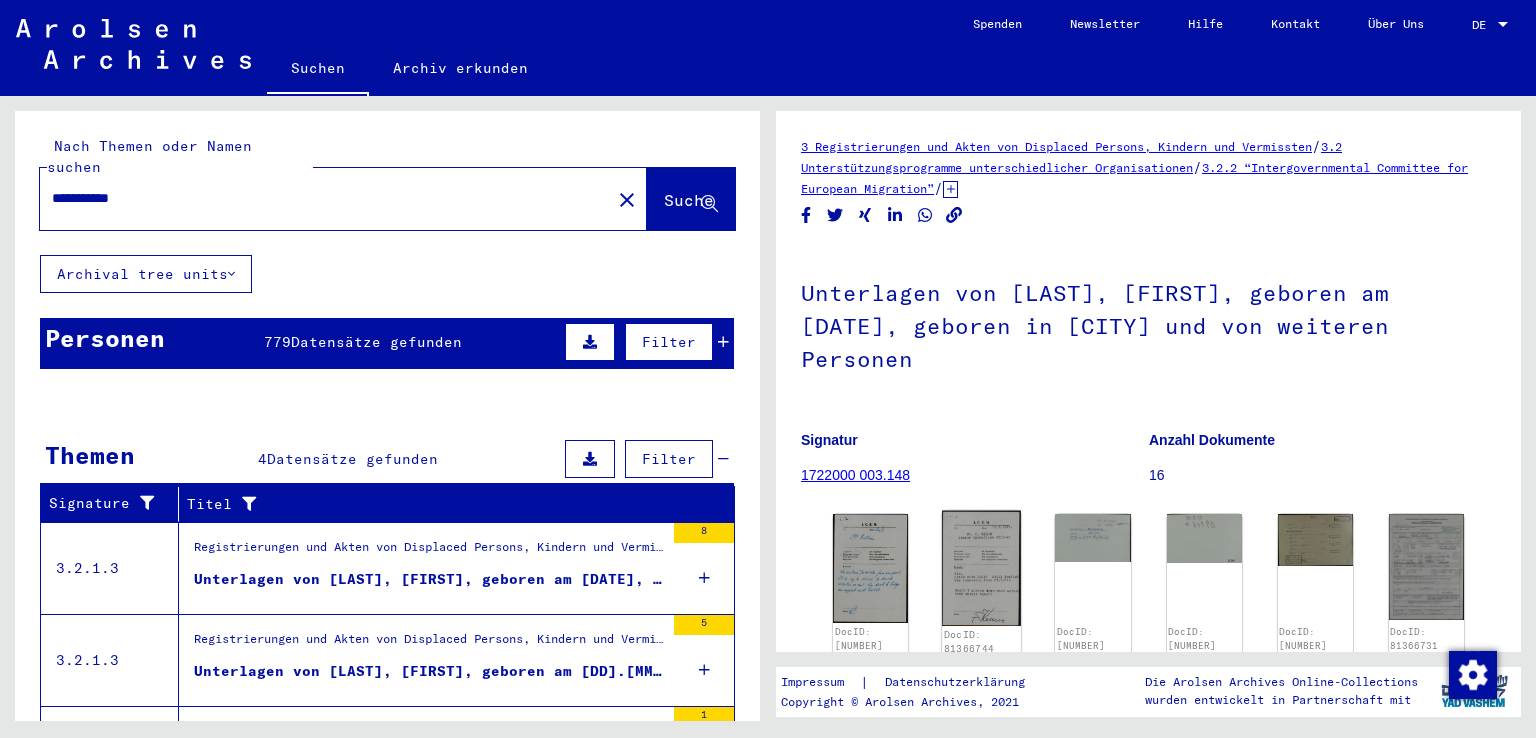 click at bounding box center (870, 568) 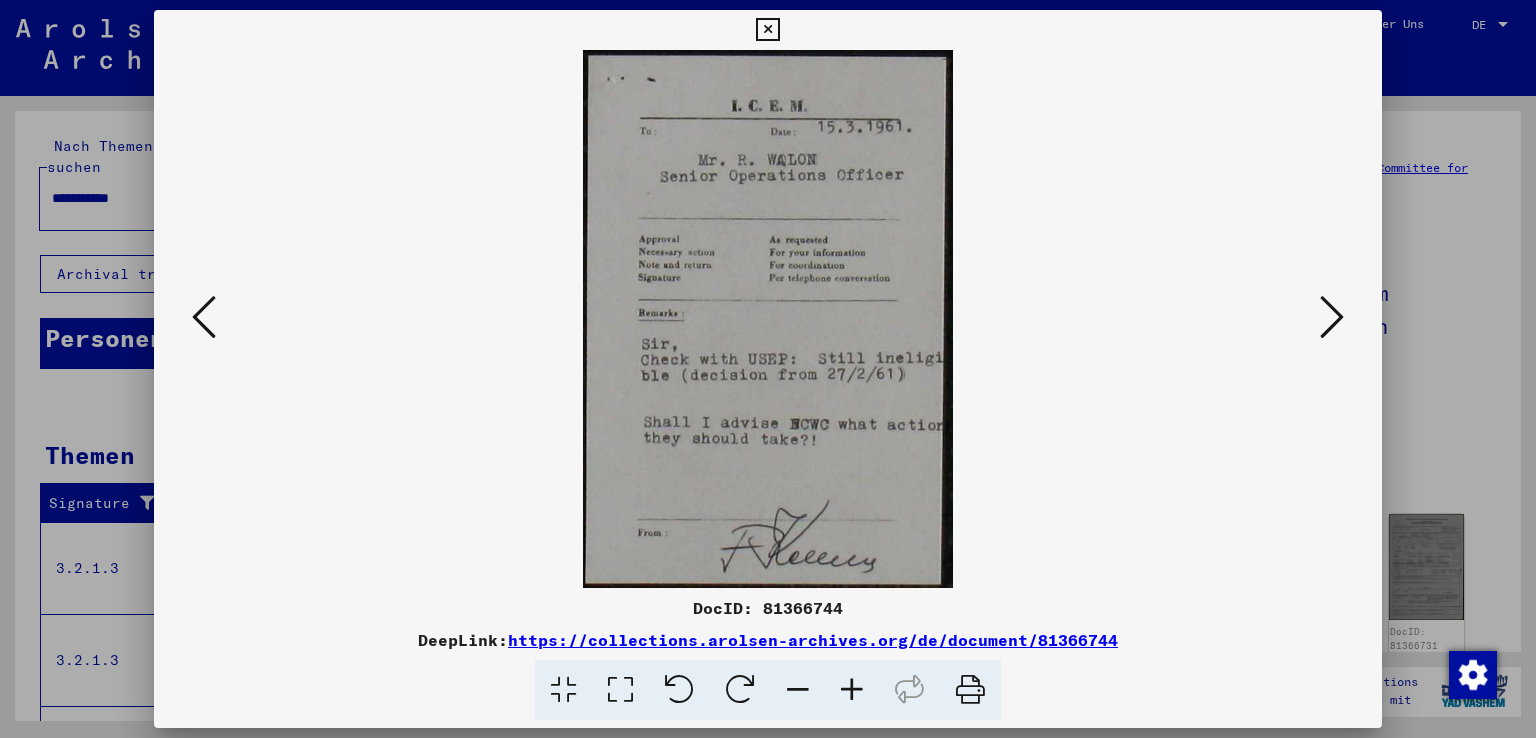 click at bounding box center [1332, 317] 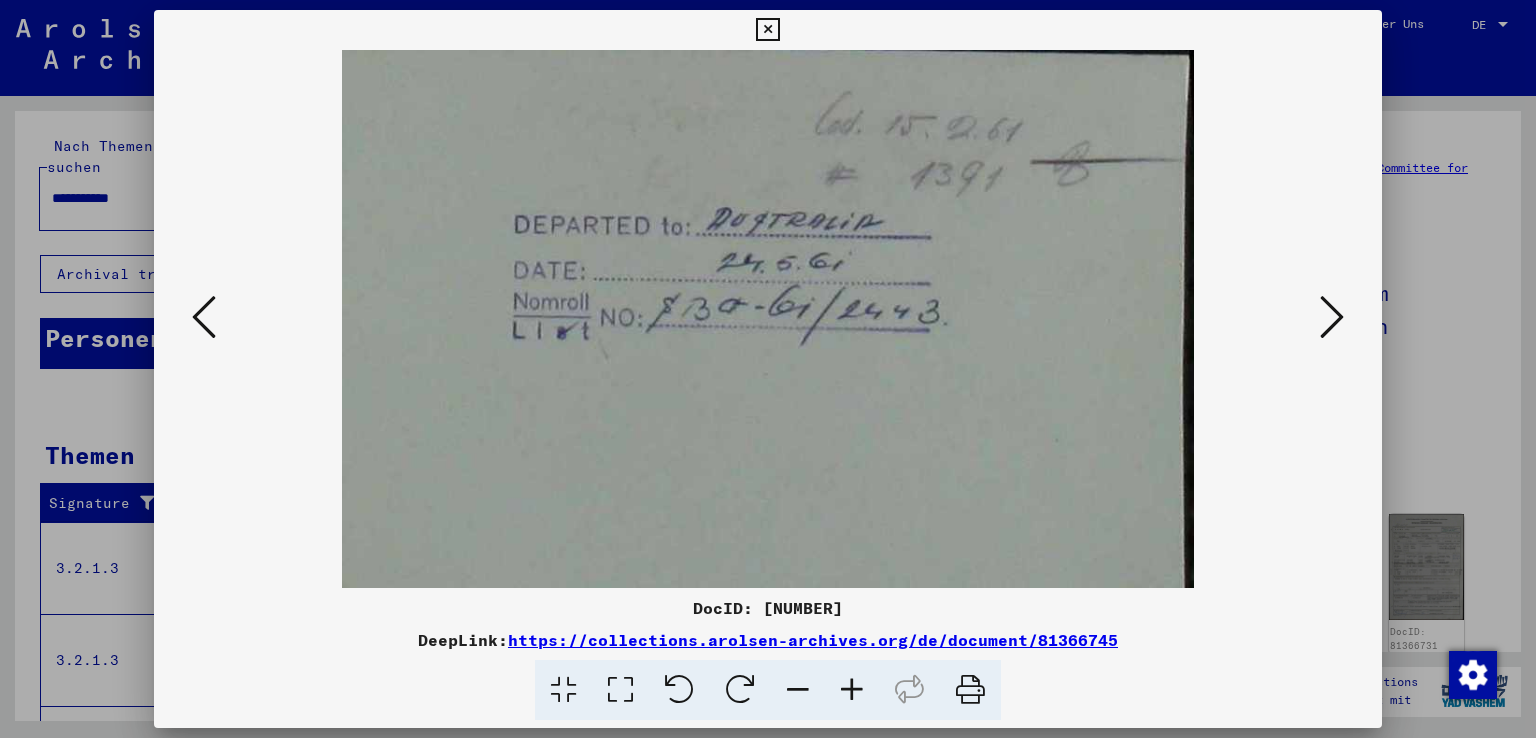 click at bounding box center [1332, 317] 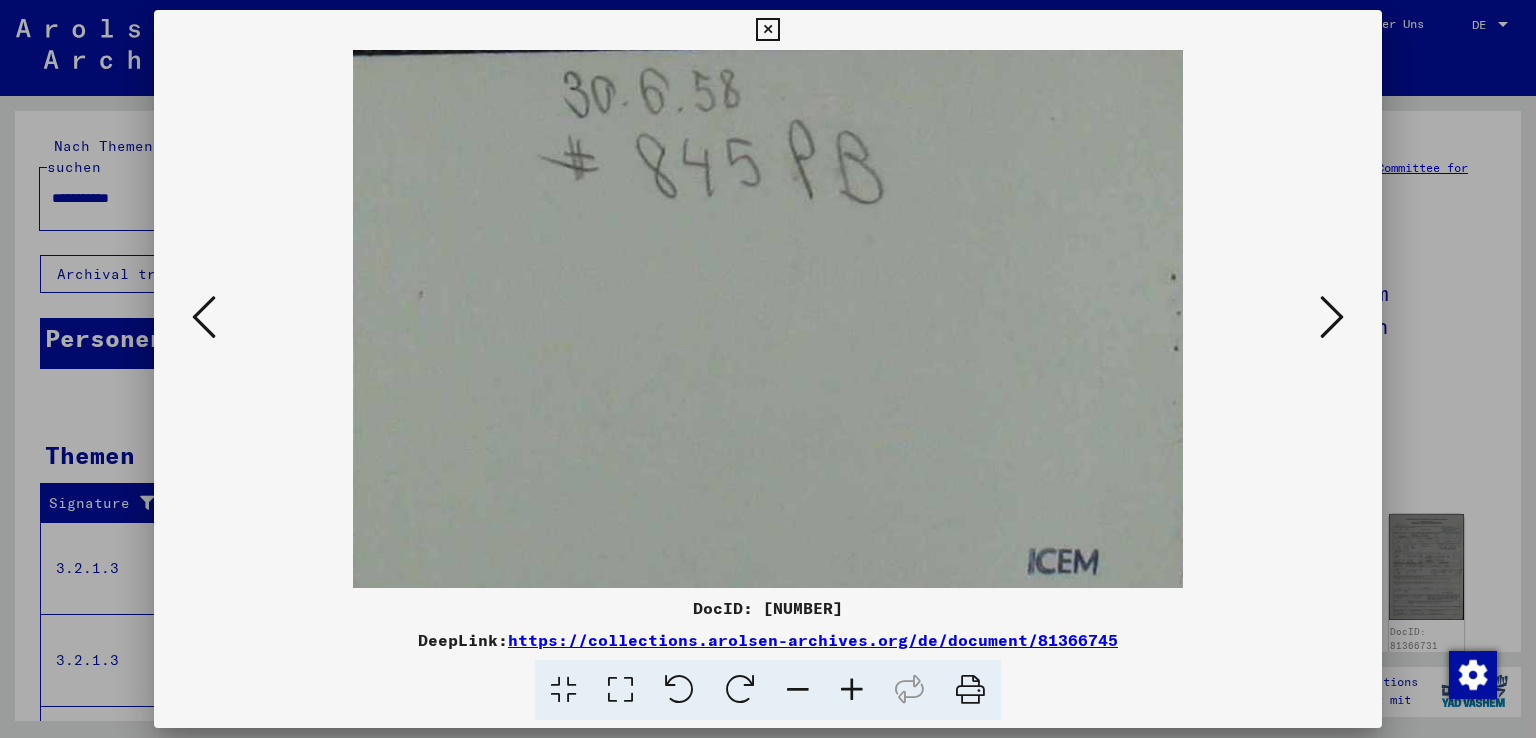 click at bounding box center [1332, 317] 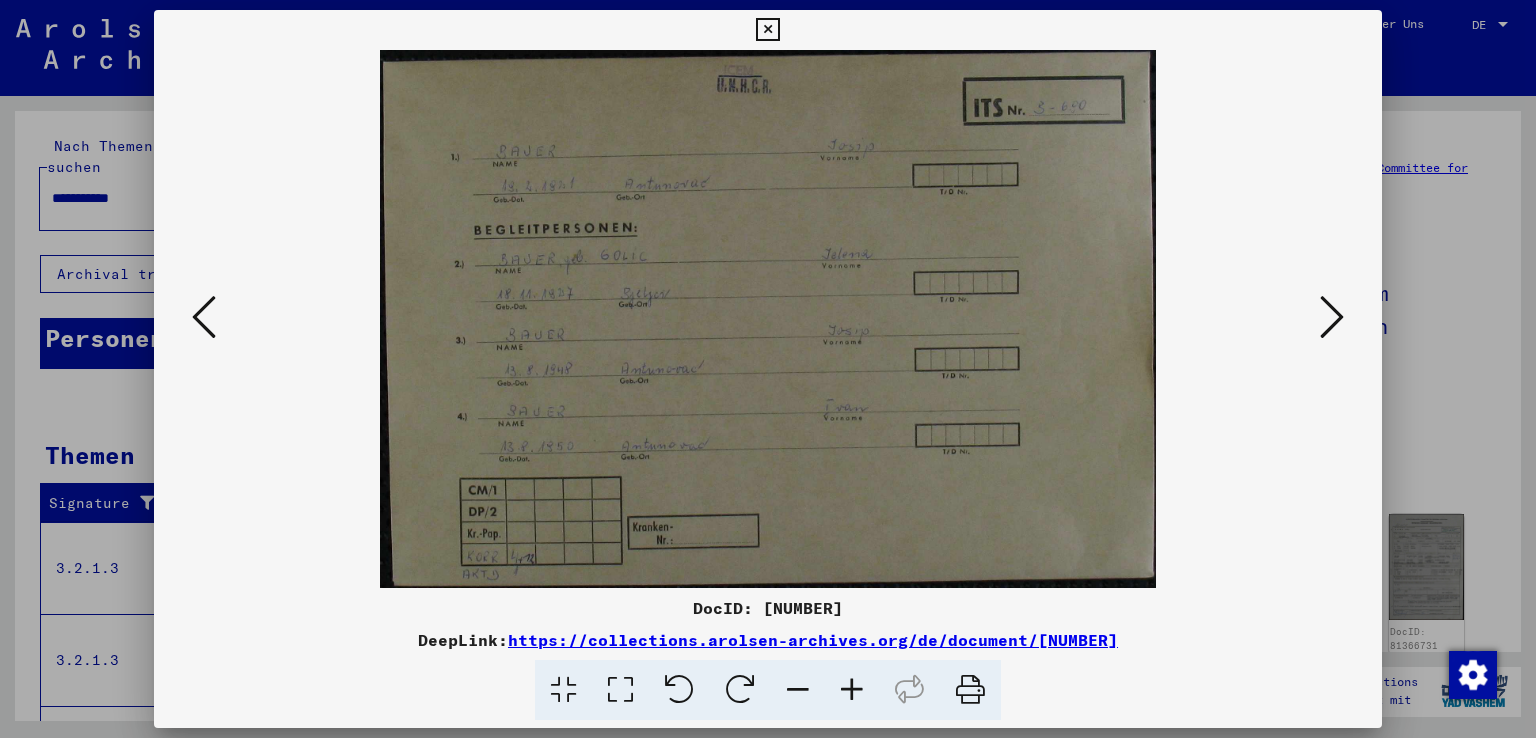 click at bounding box center [1332, 317] 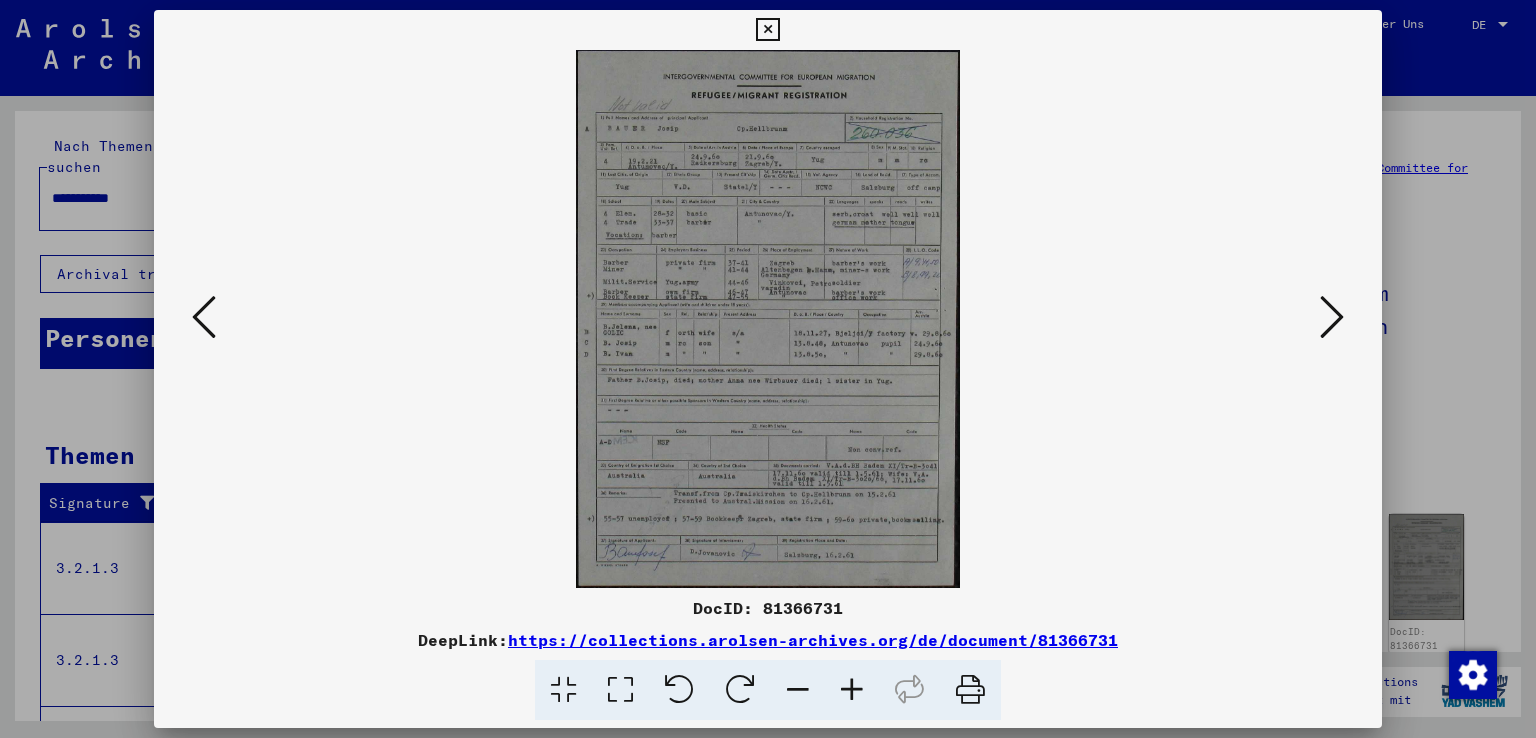 click at bounding box center (1332, 317) 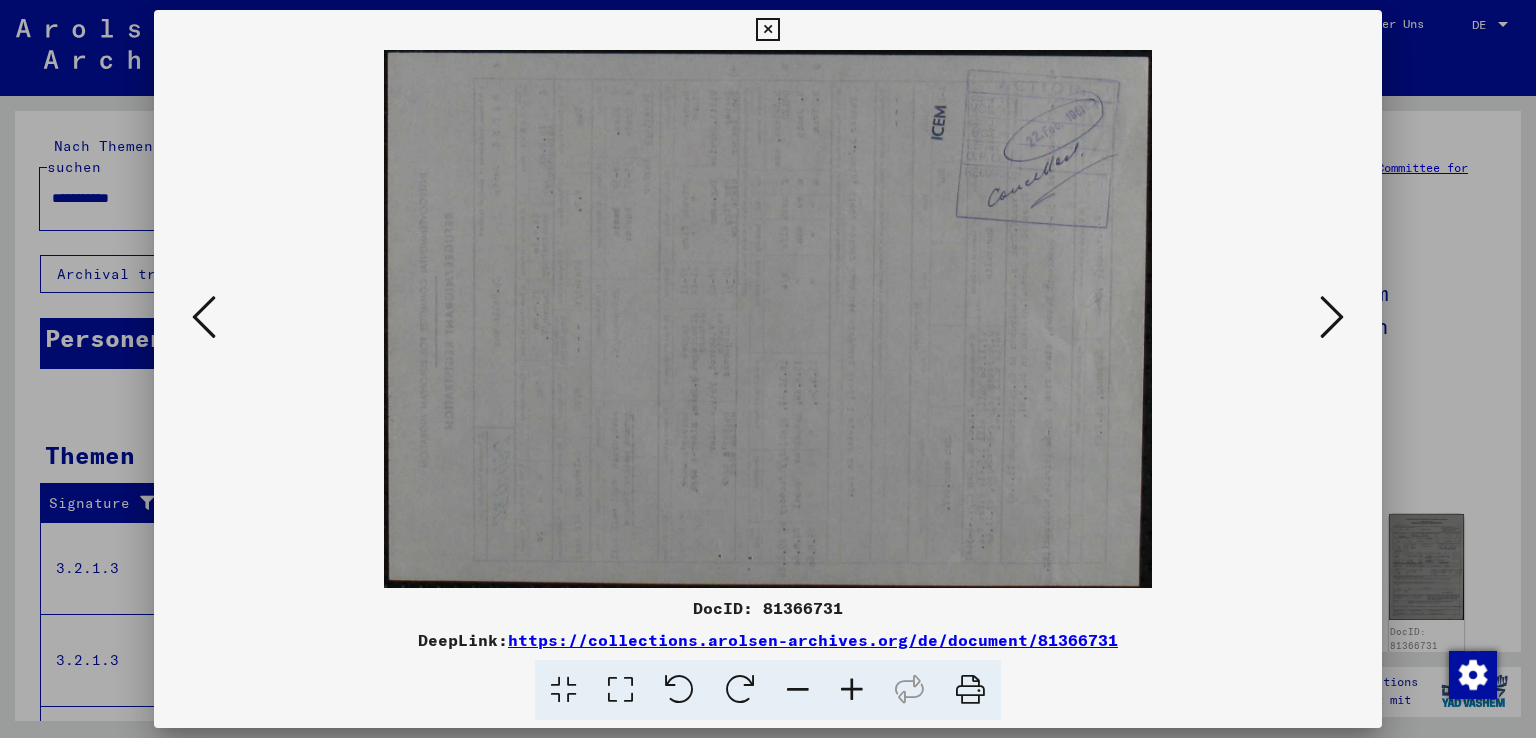 click at bounding box center (1332, 317) 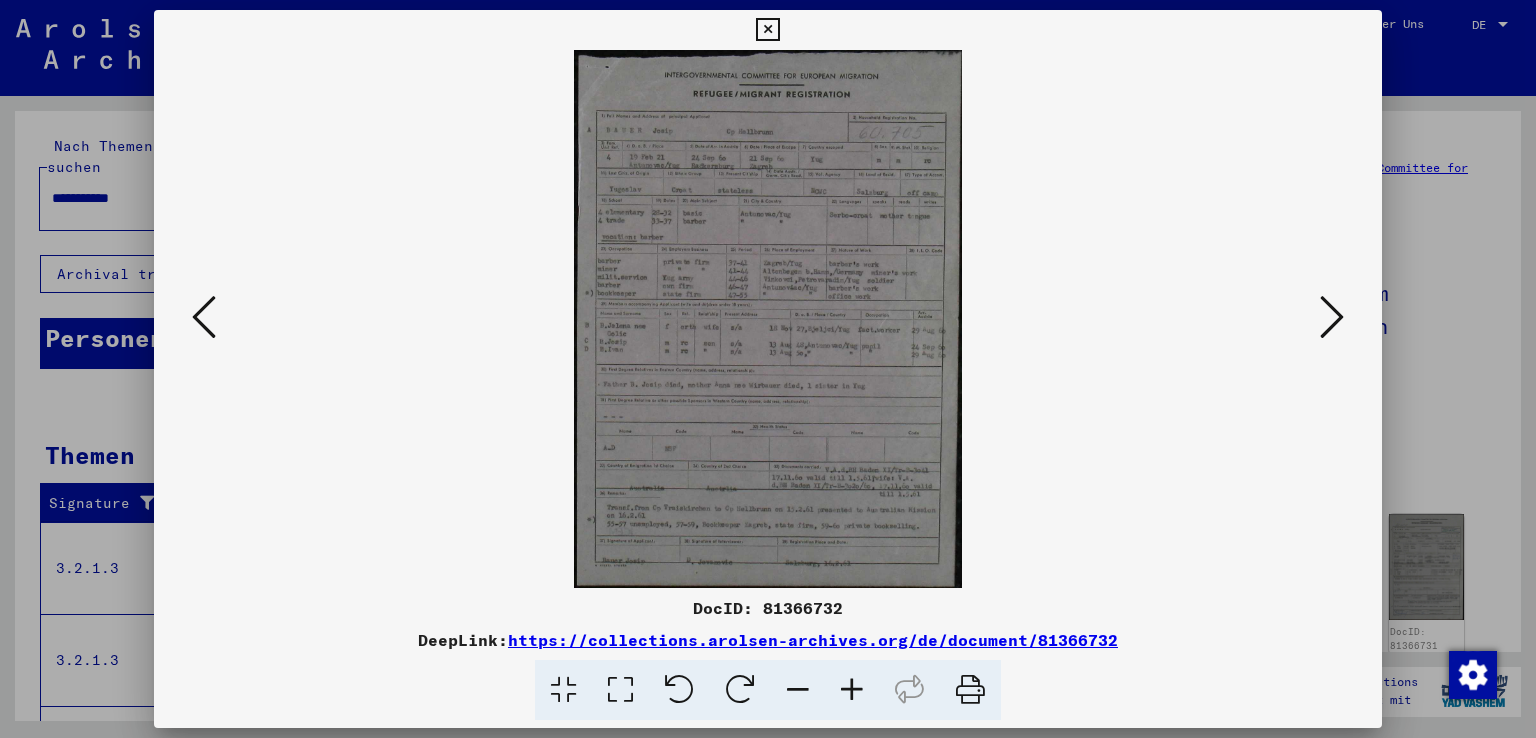 click at bounding box center (1332, 317) 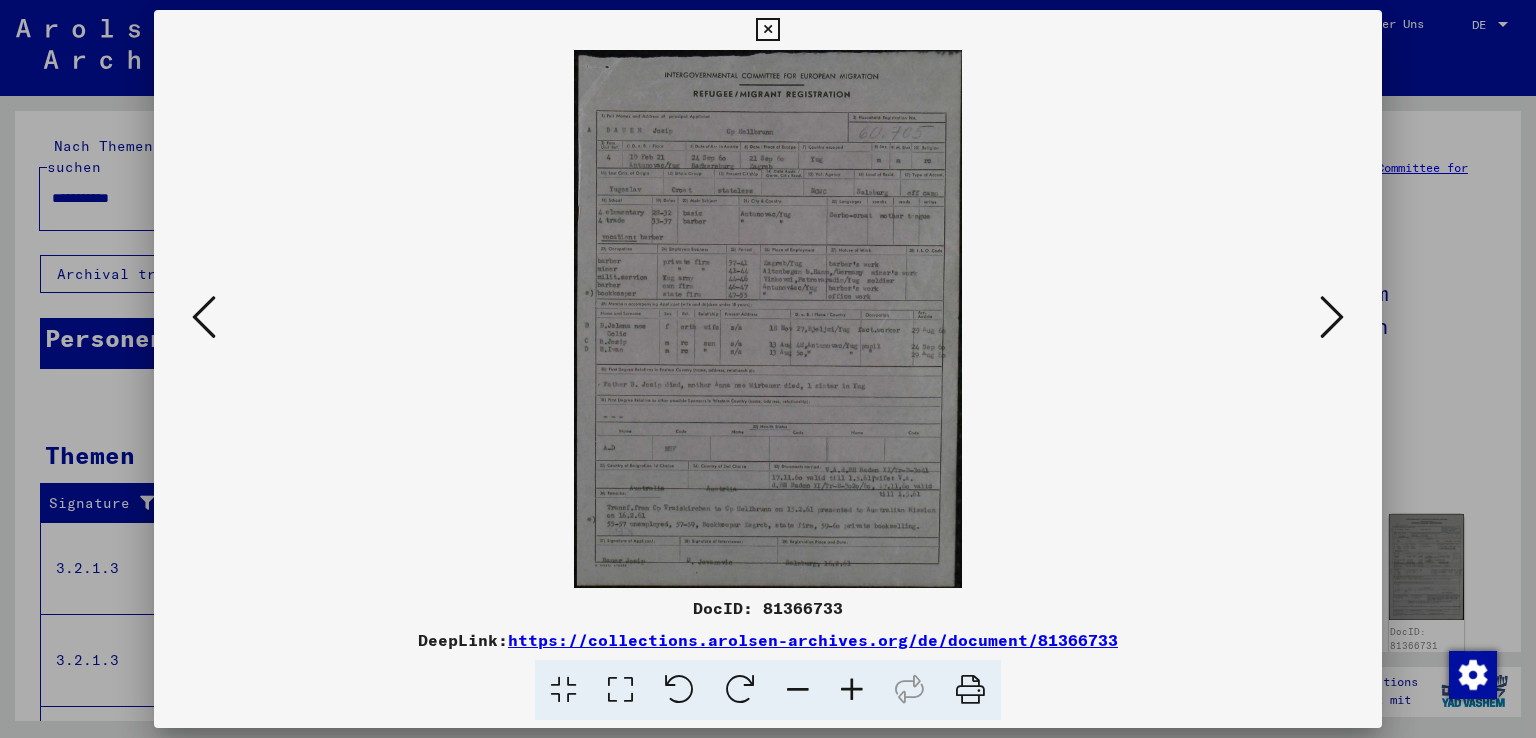 click at bounding box center (852, 690) 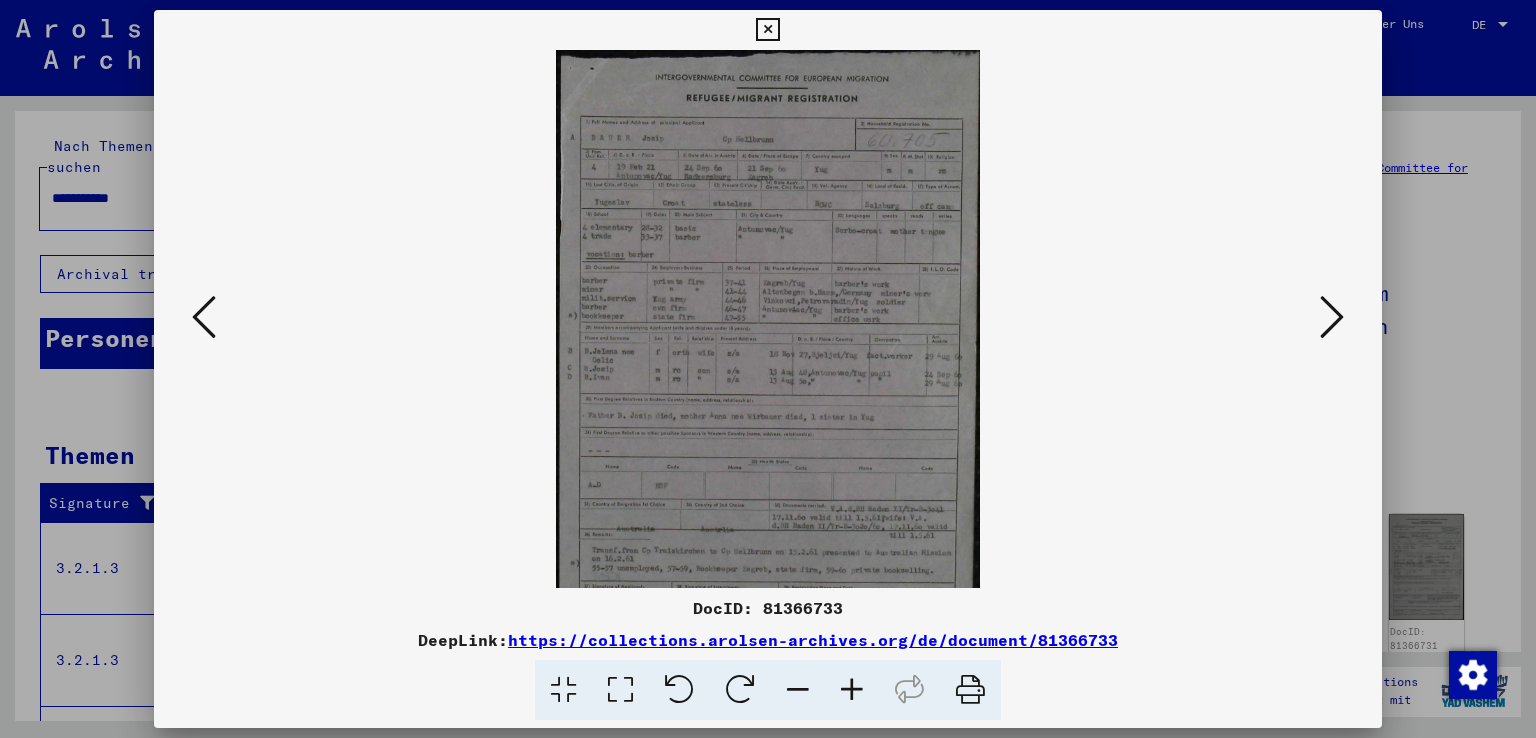 click at bounding box center [852, 690] 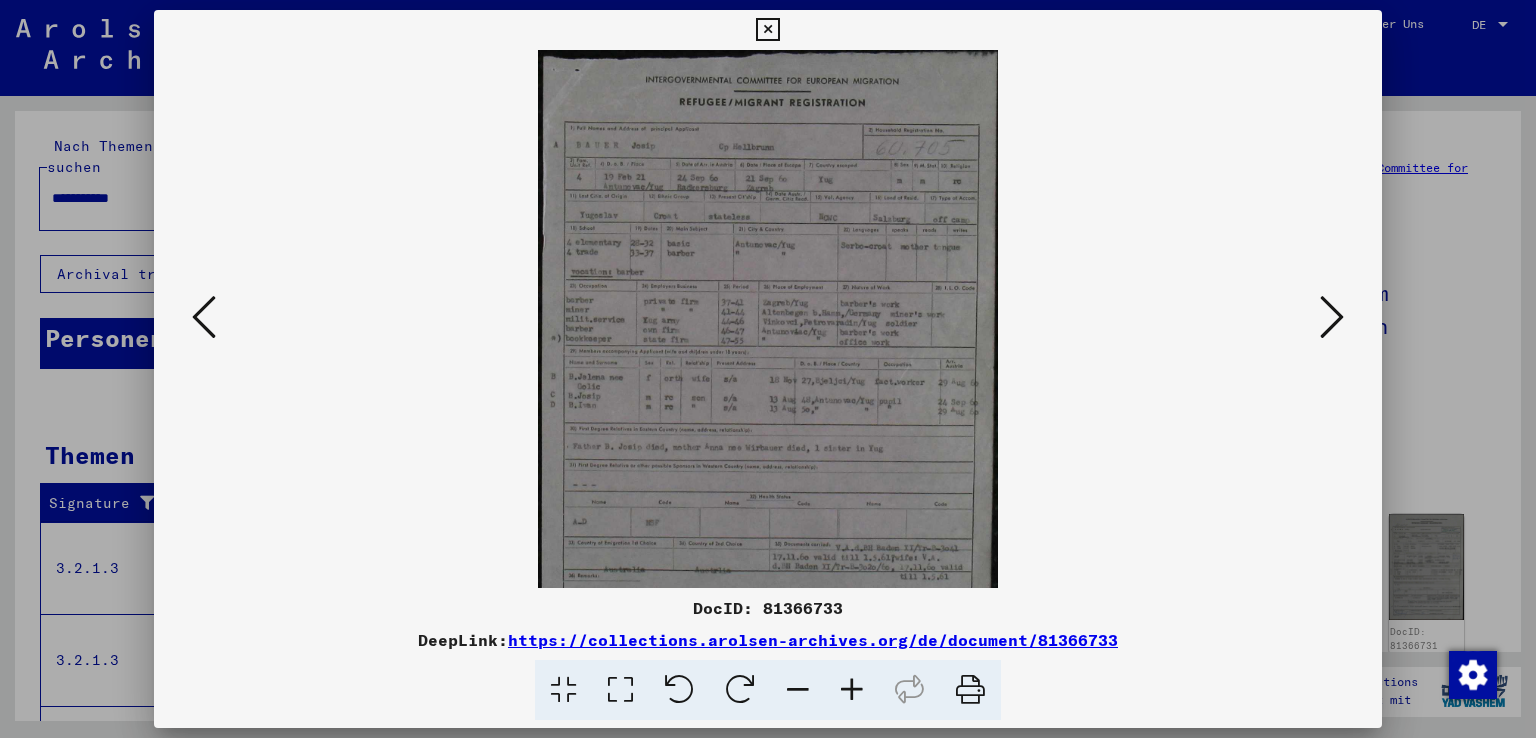 click at bounding box center (852, 690) 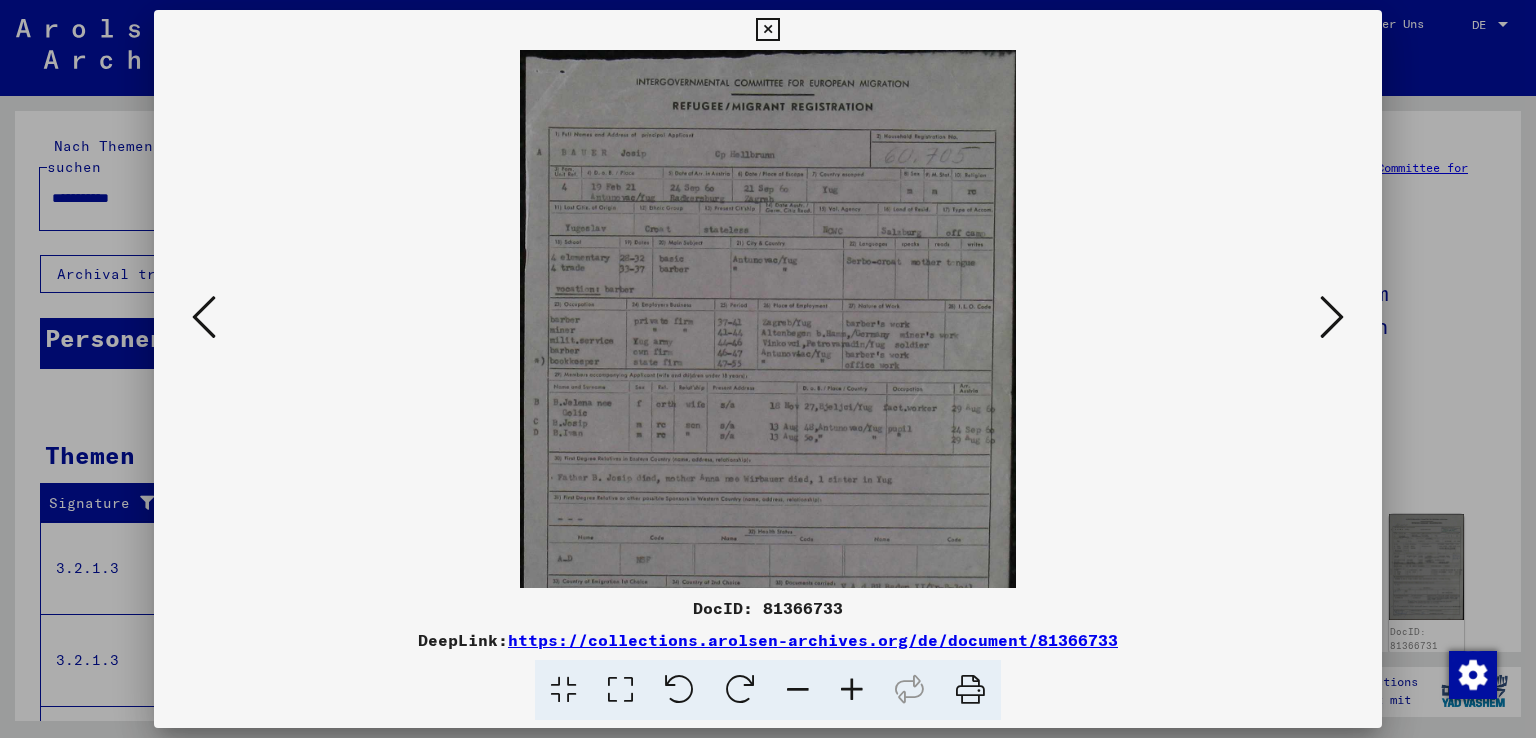 click at bounding box center (852, 690) 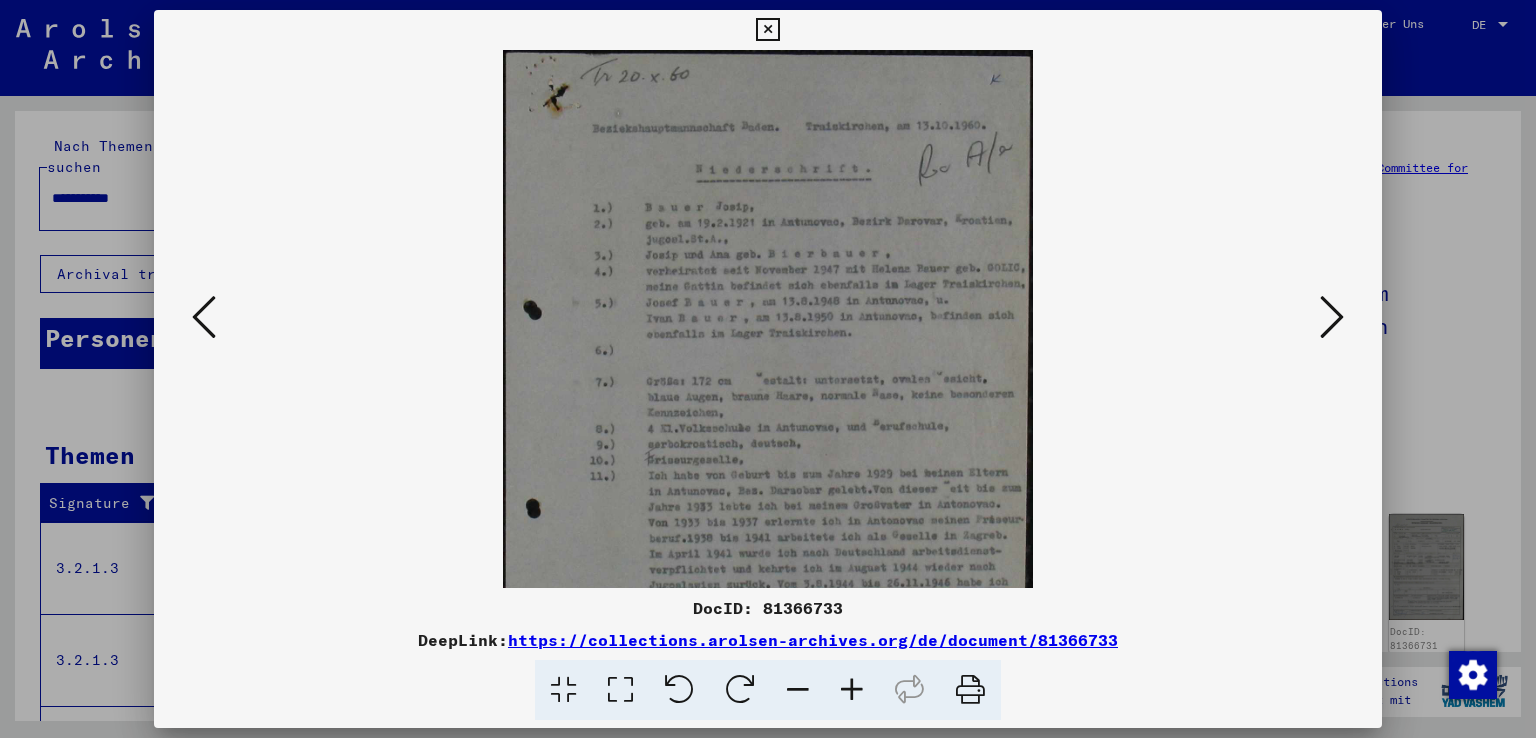 click at bounding box center [852, 690] 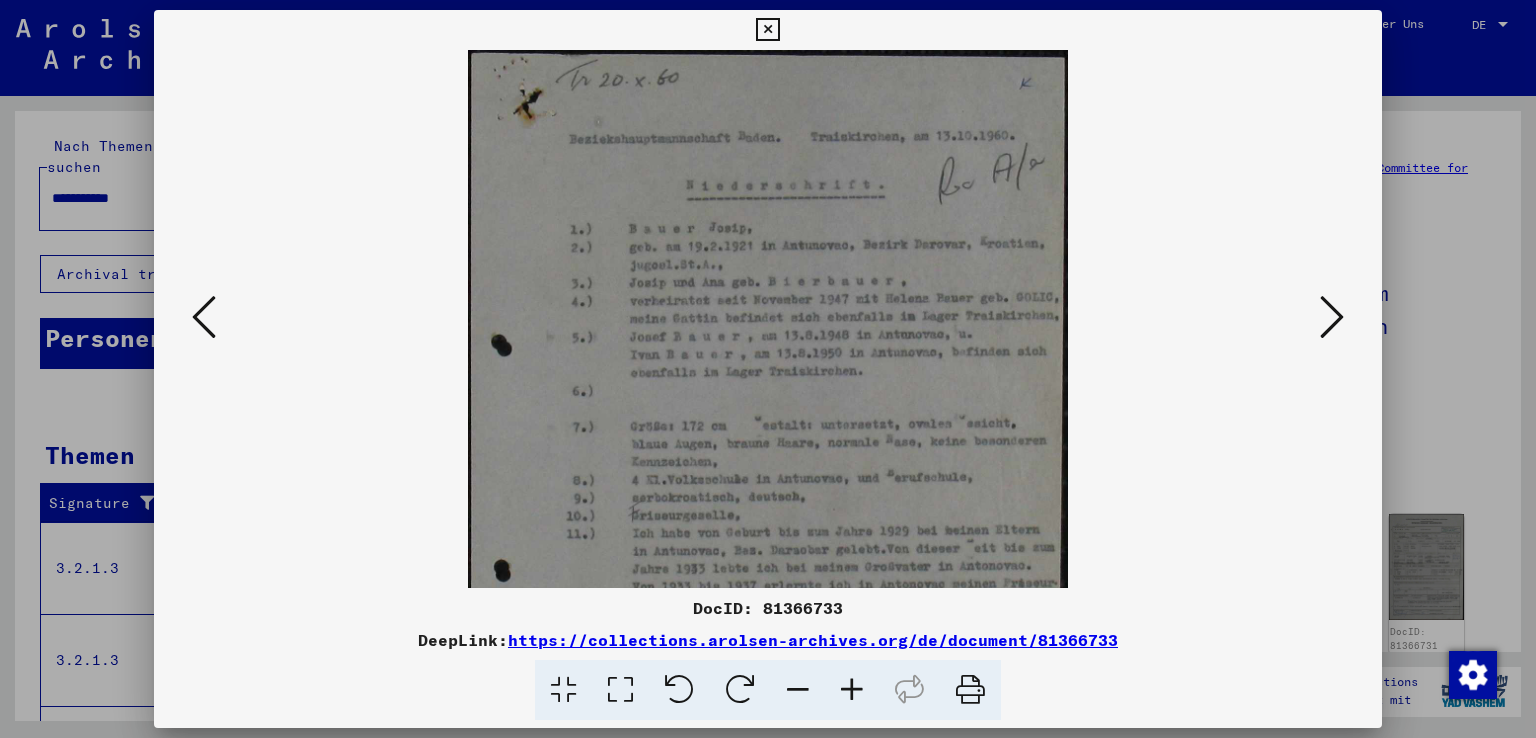 click at bounding box center [852, 690] 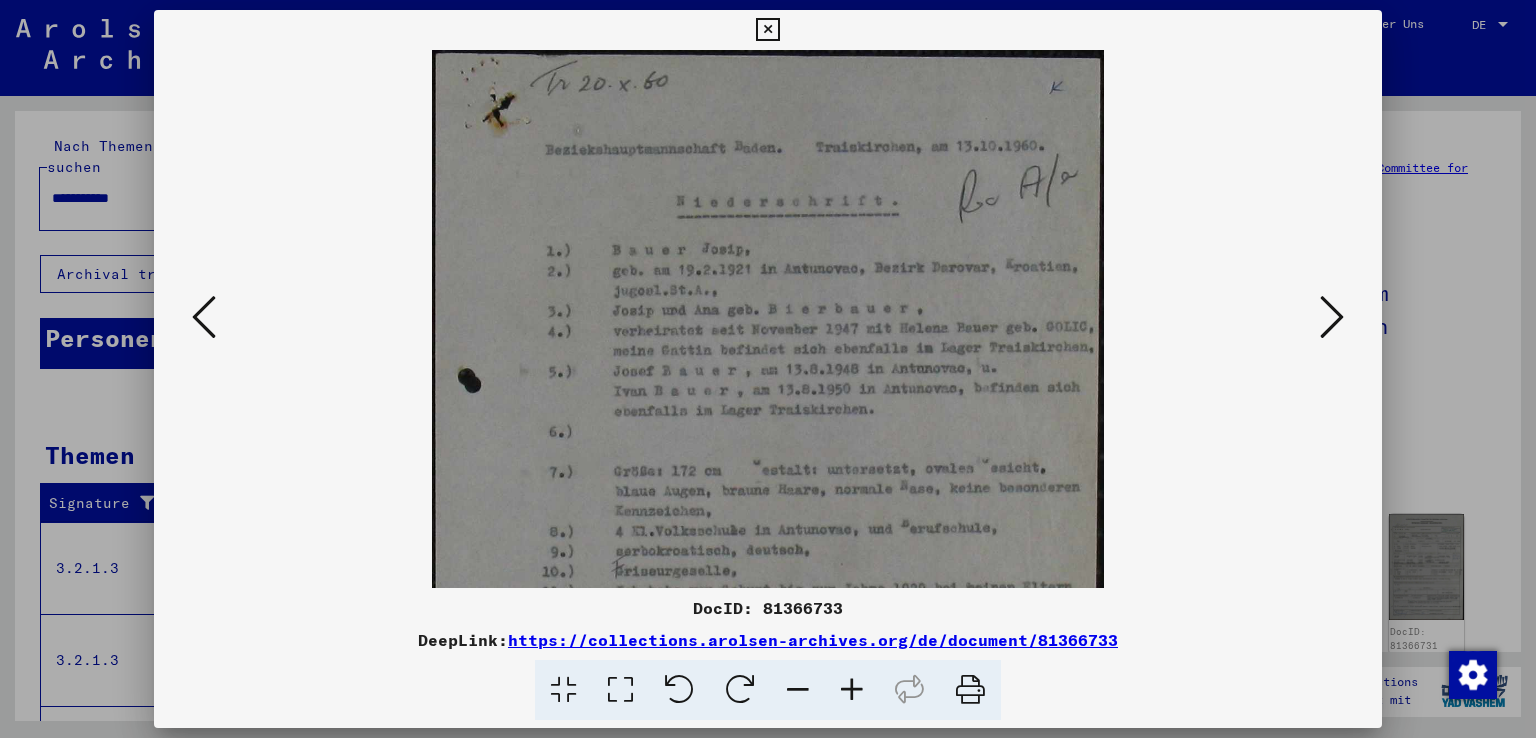 click at bounding box center [852, 690] 